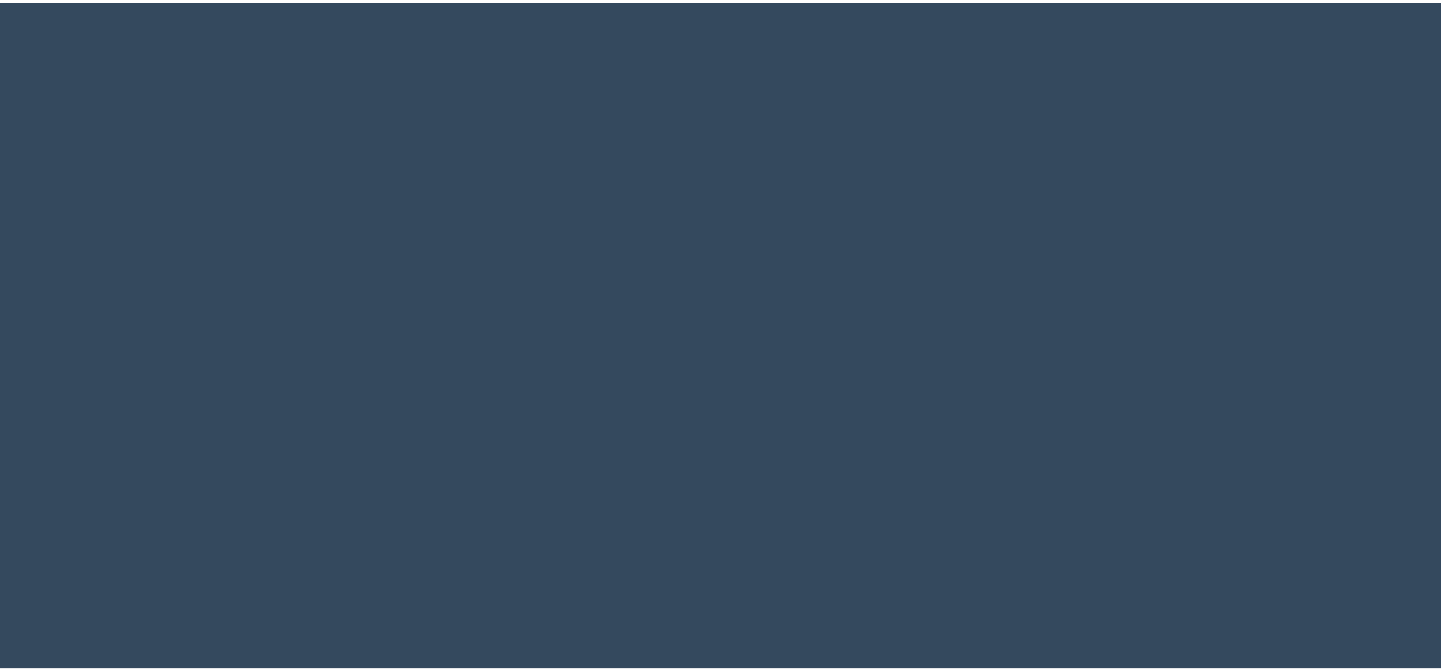 scroll, scrollTop: 0, scrollLeft: 0, axis: both 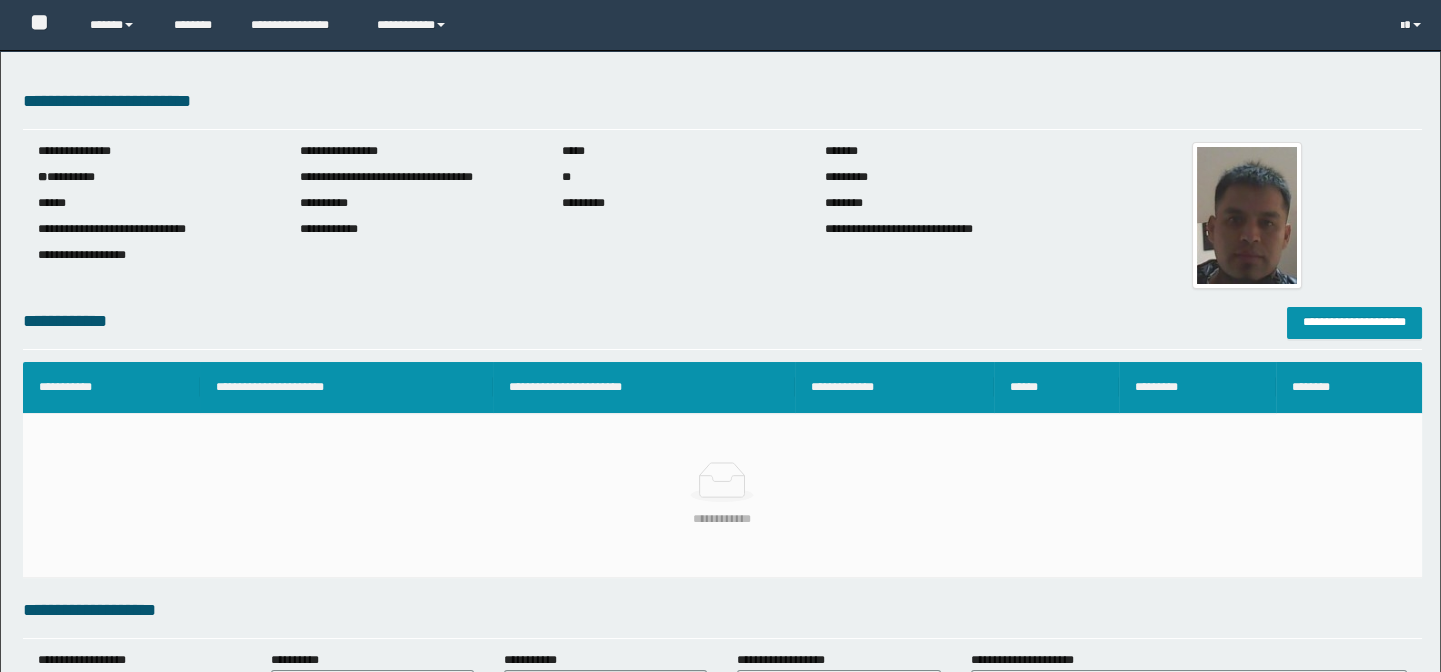 type 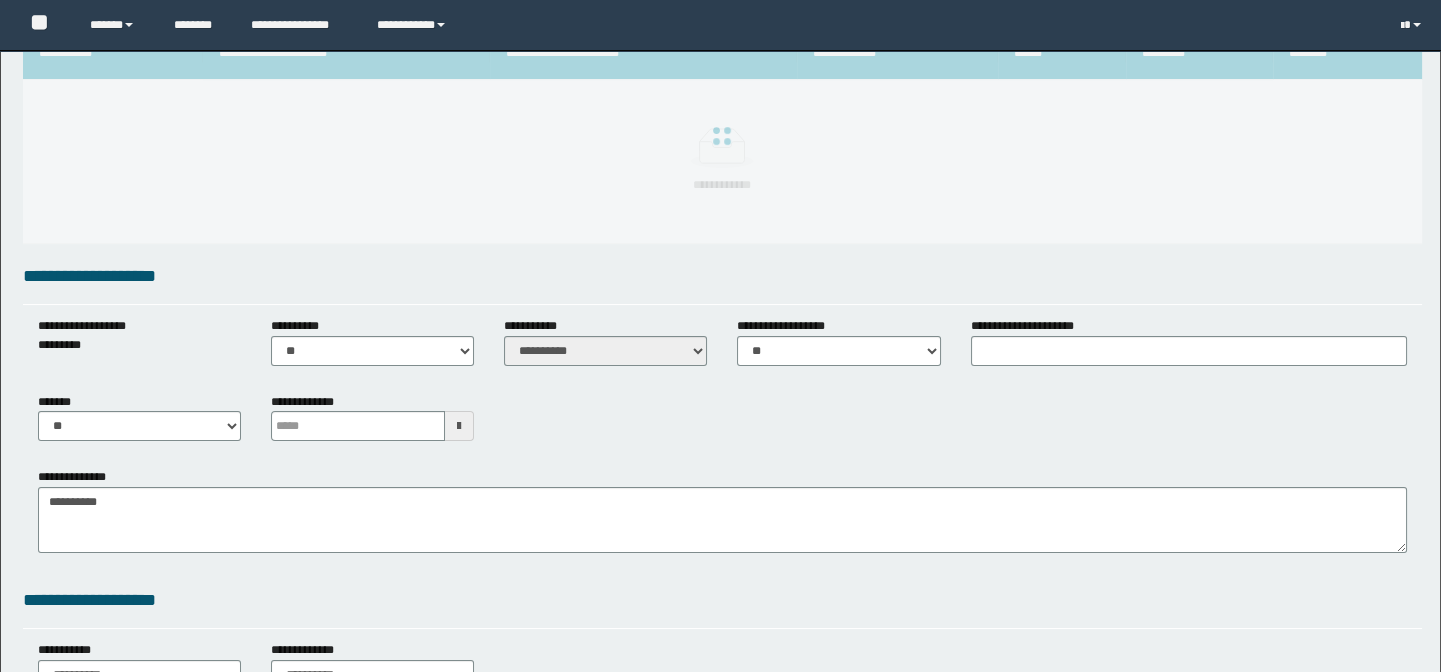 scroll, scrollTop: 363, scrollLeft: 0, axis: vertical 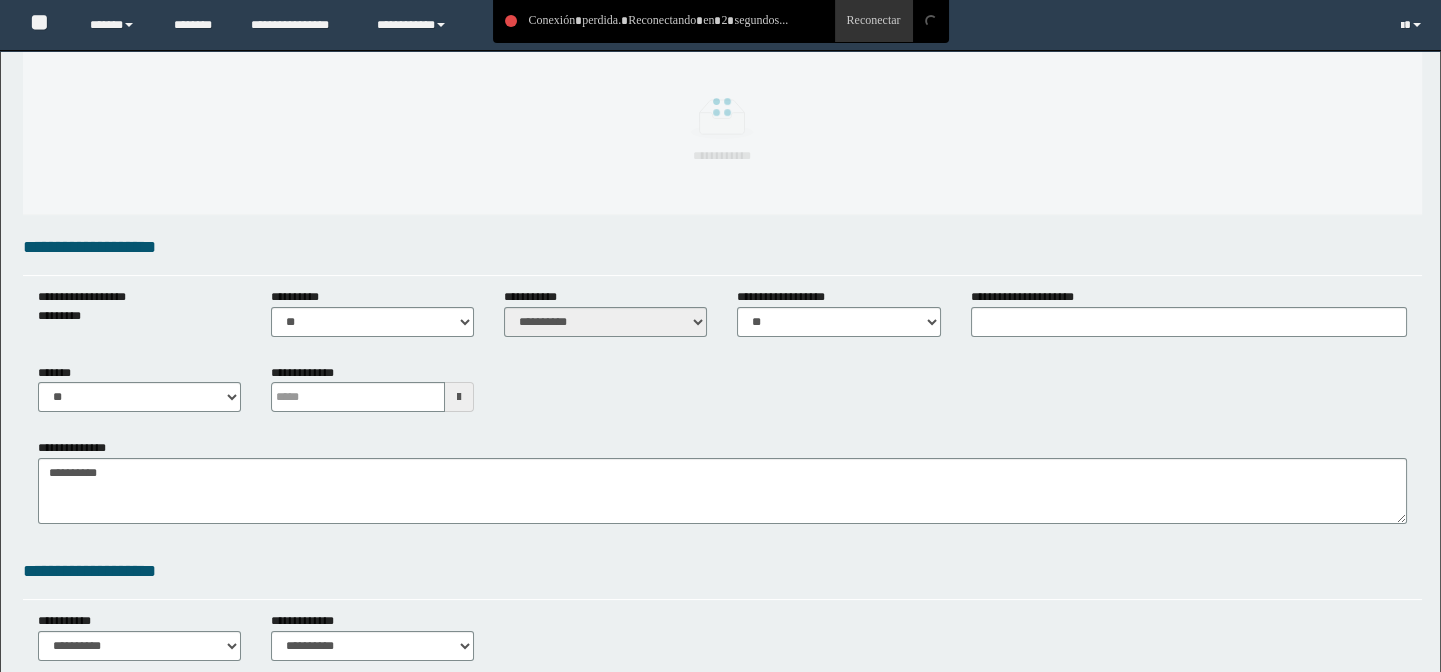click on "**********" at bounding box center [723, 396] 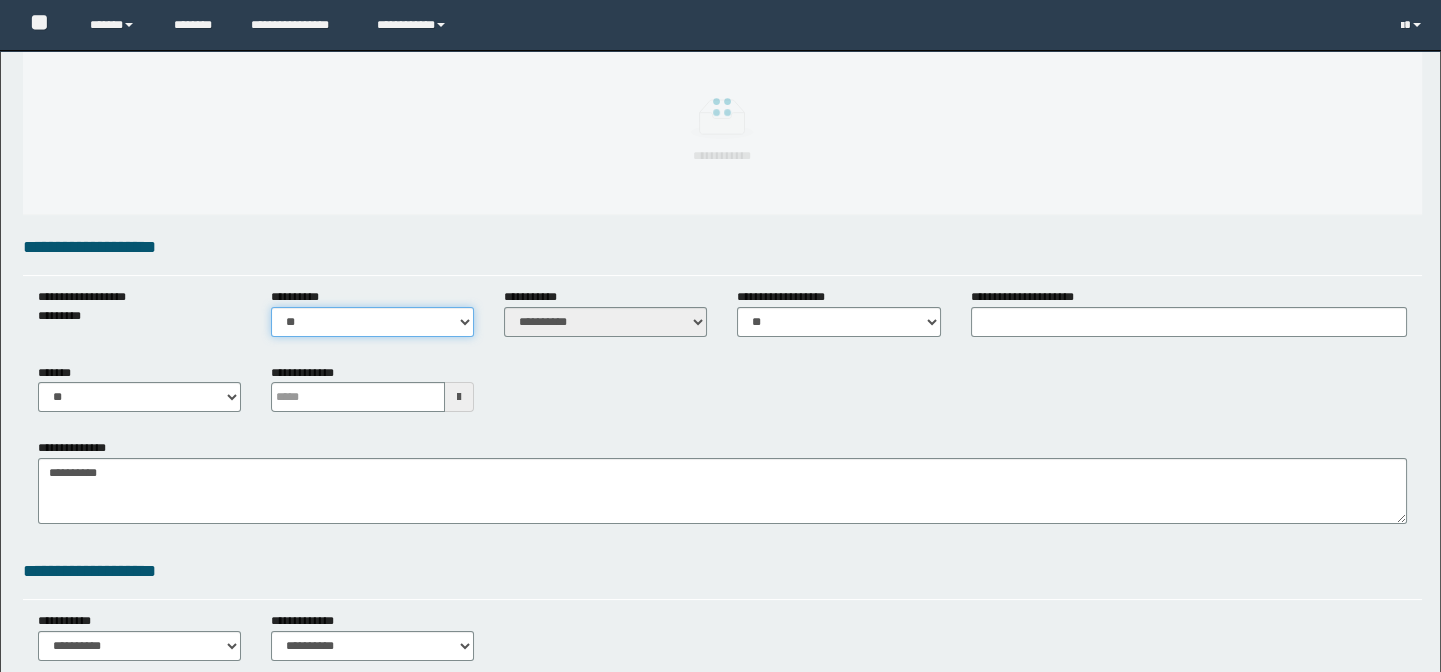 drag, startPoint x: 470, startPoint y: 325, endPoint x: 510, endPoint y: 324, distance: 40.012497 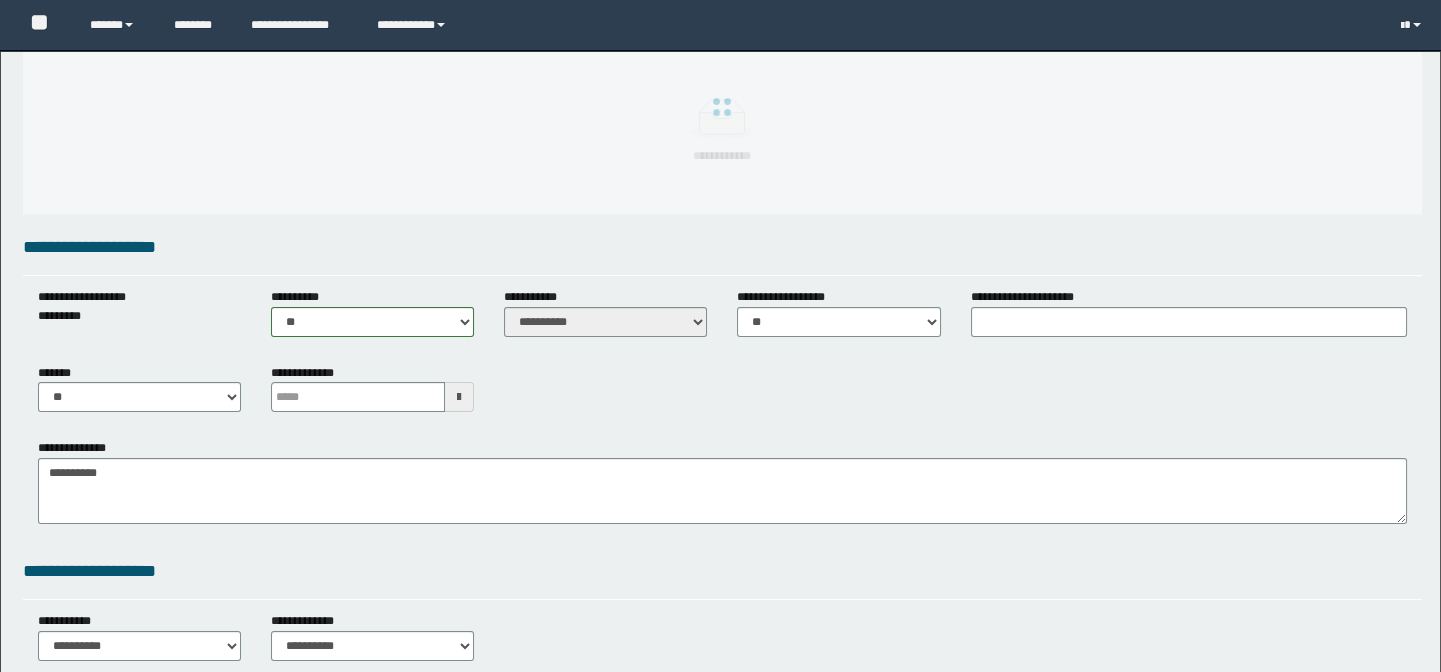click on "**********" at bounding box center (723, 396) 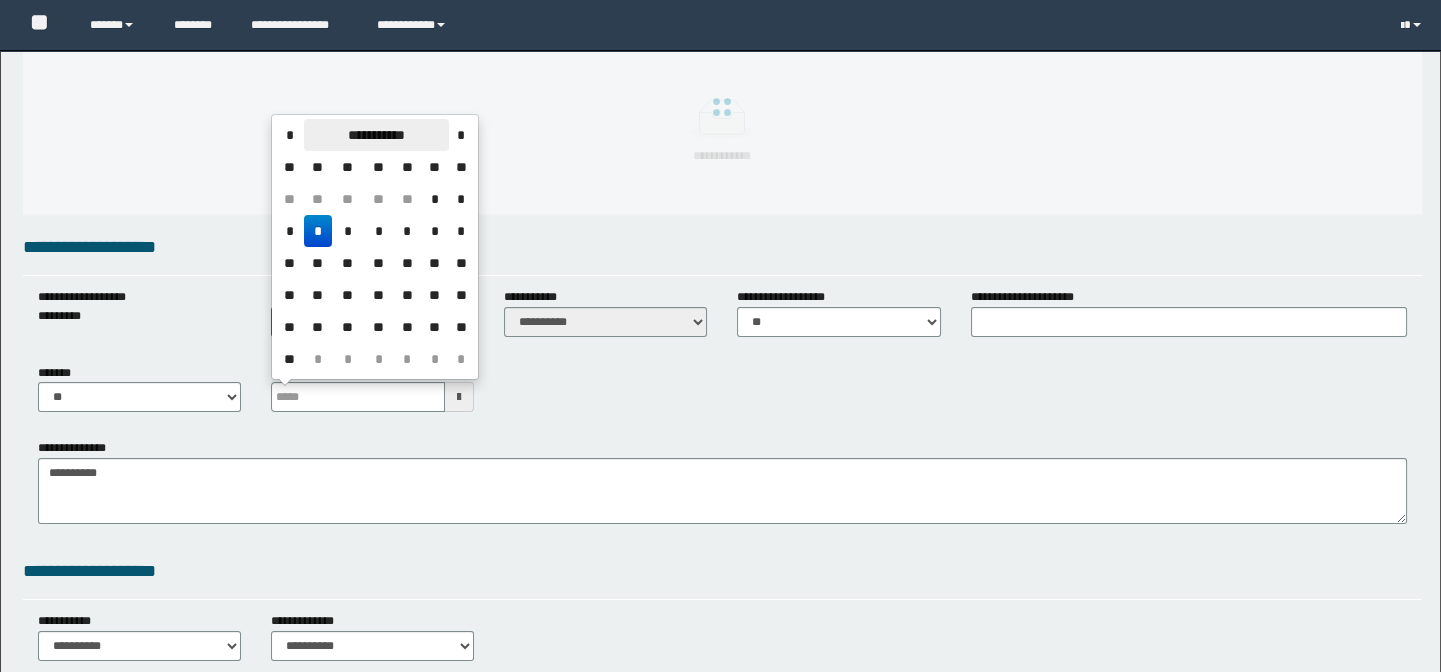 click on "**********" at bounding box center (376, 135) 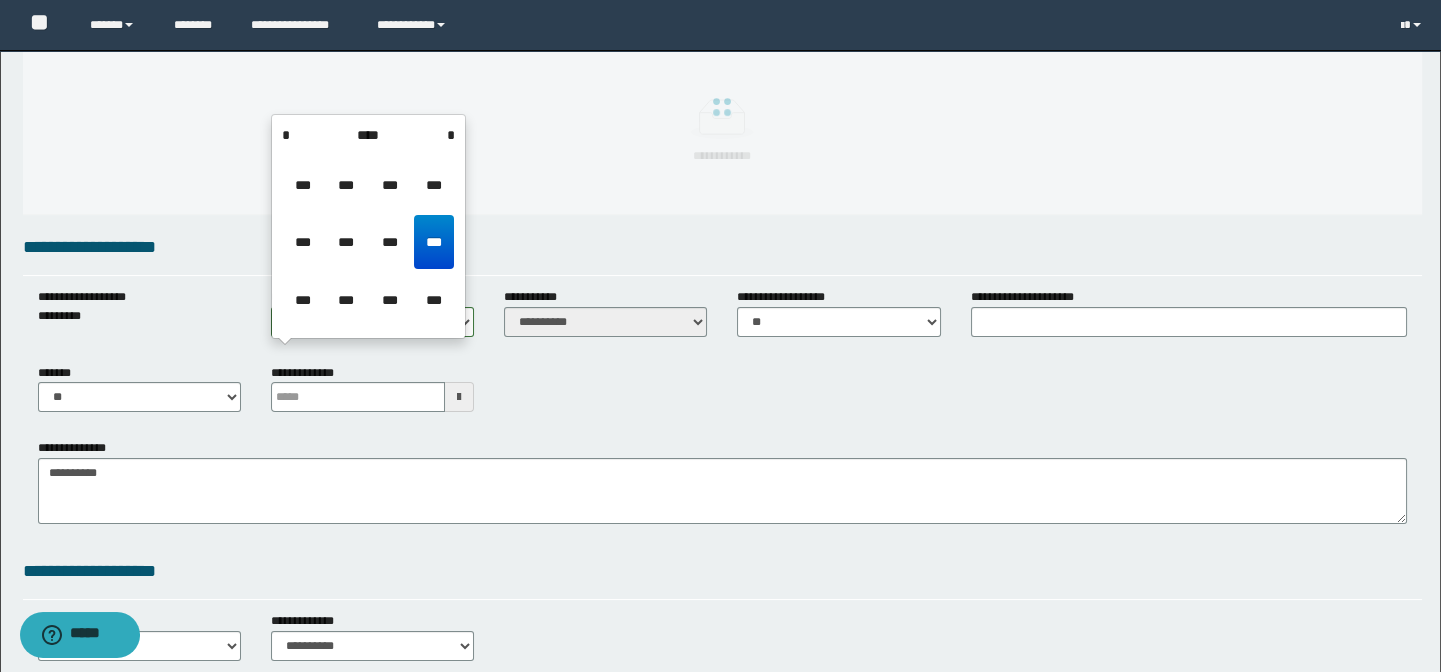 scroll, scrollTop: 0, scrollLeft: 0, axis: both 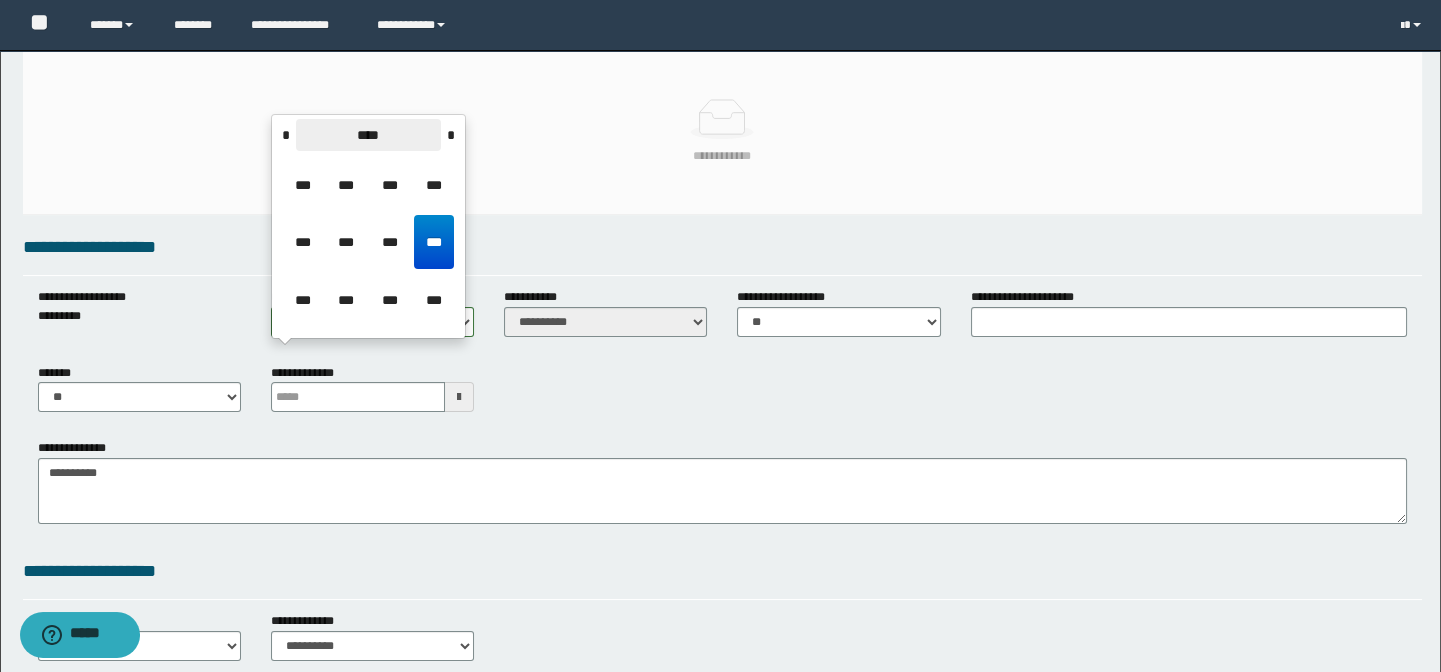 click on "****" at bounding box center [368, 135] 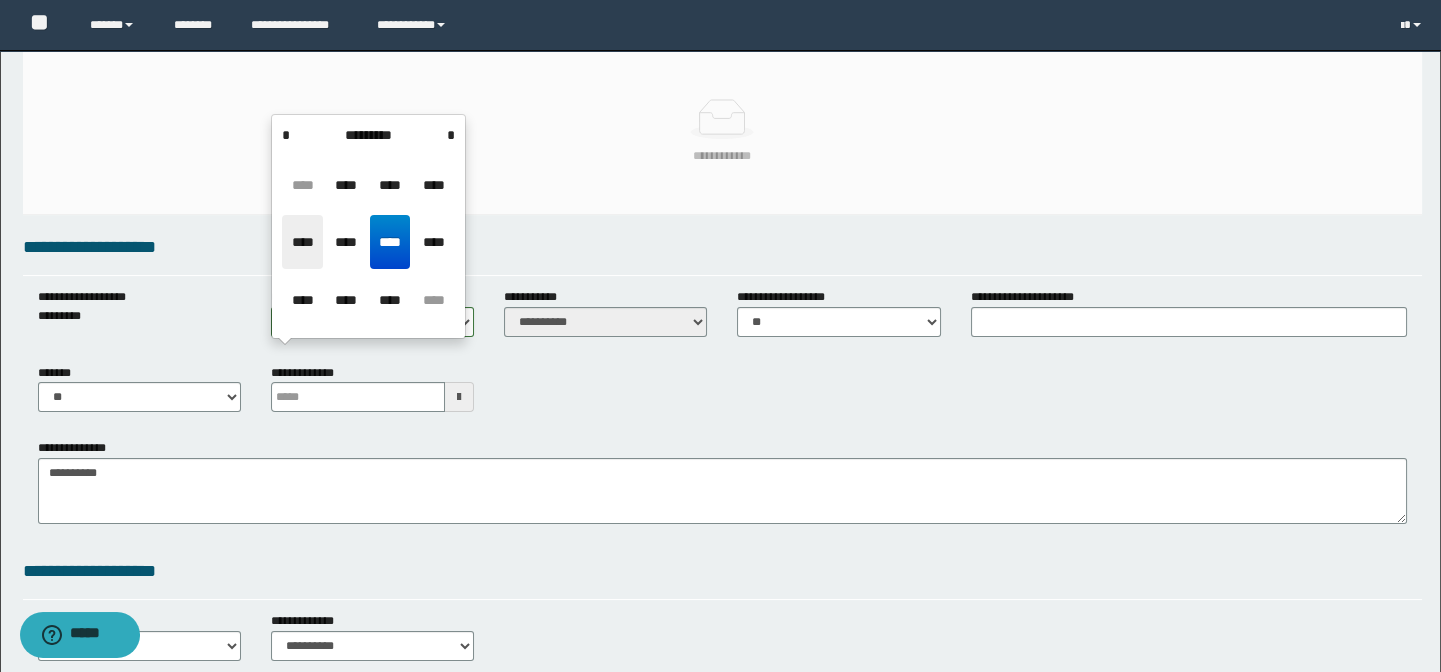 click on "****" at bounding box center (302, 242) 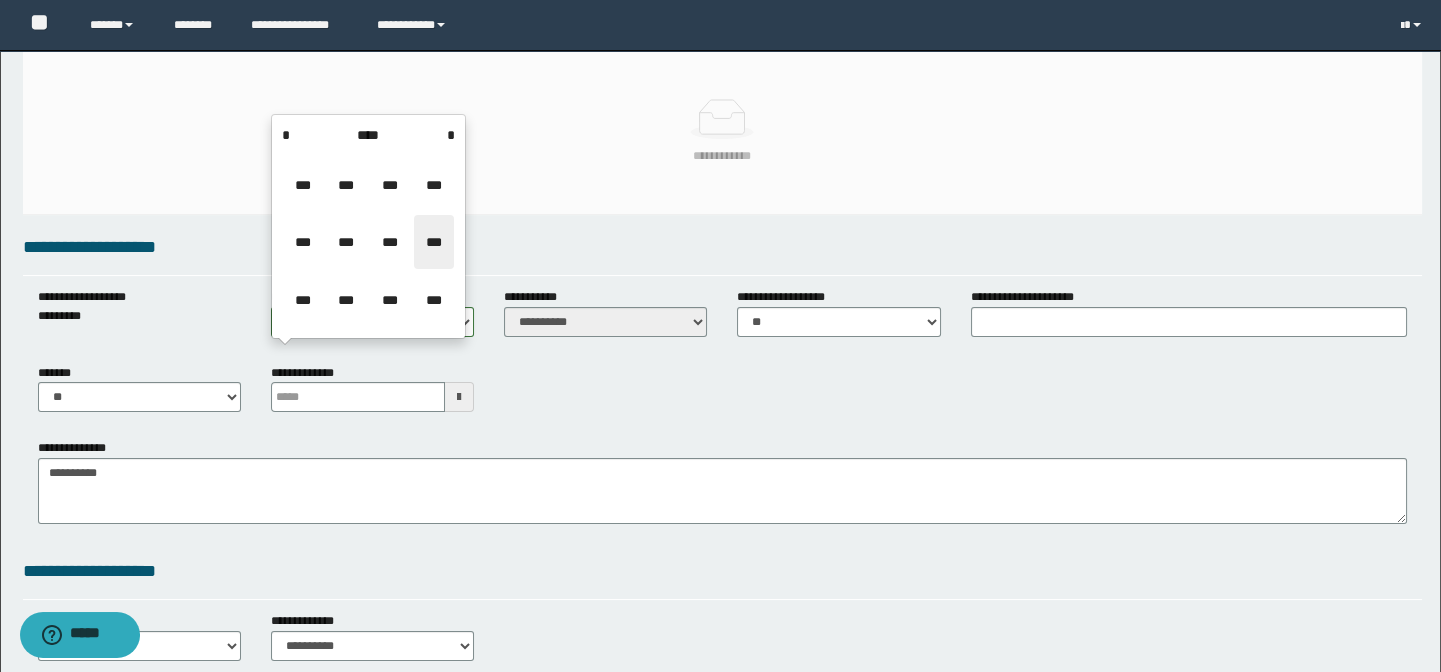 click on "***" at bounding box center [434, 242] 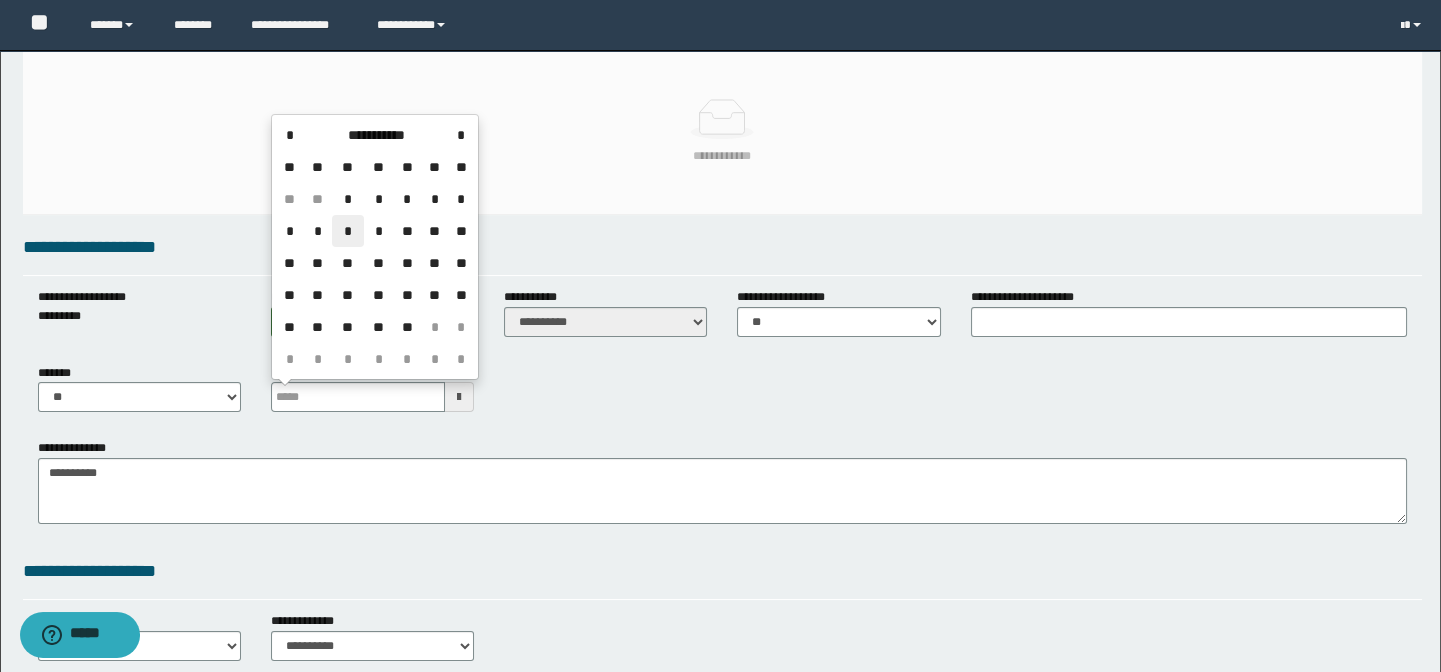 click on "*" at bounding box center [348, 231] 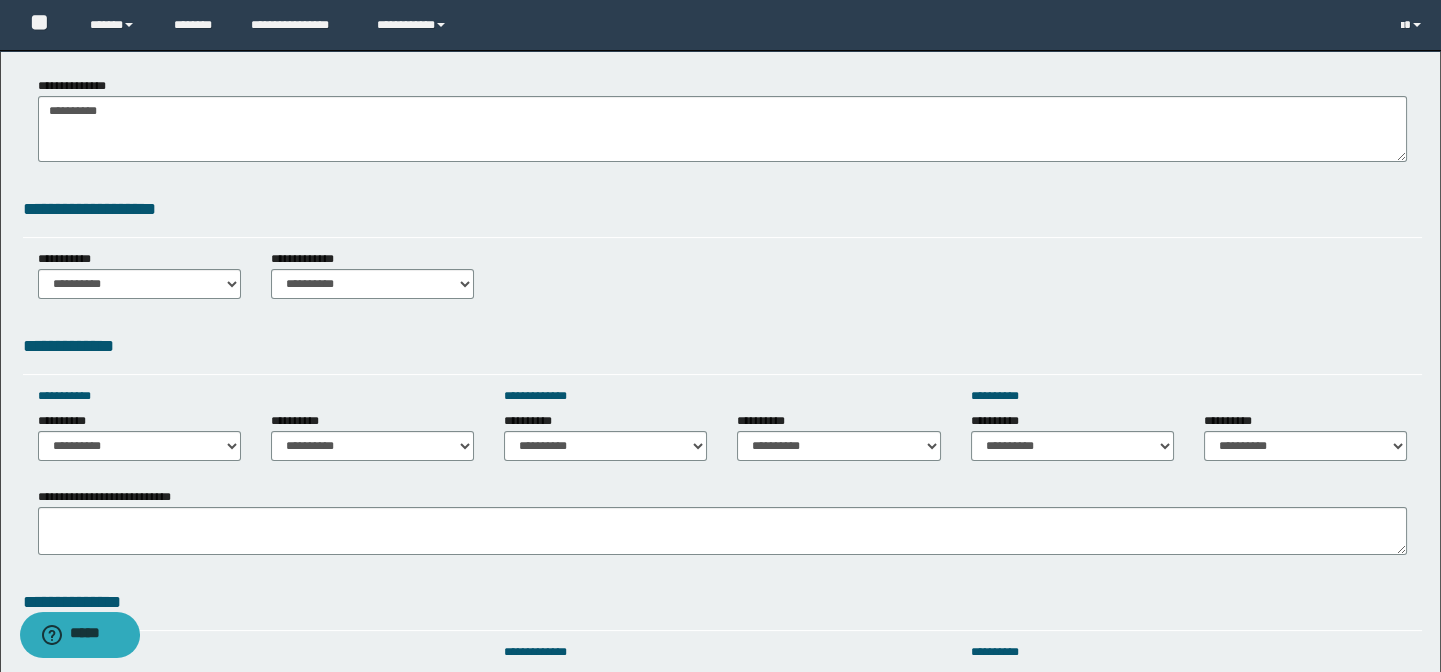 scroll, scrollTop: 727, scrollLeft: 0, axis: vertical 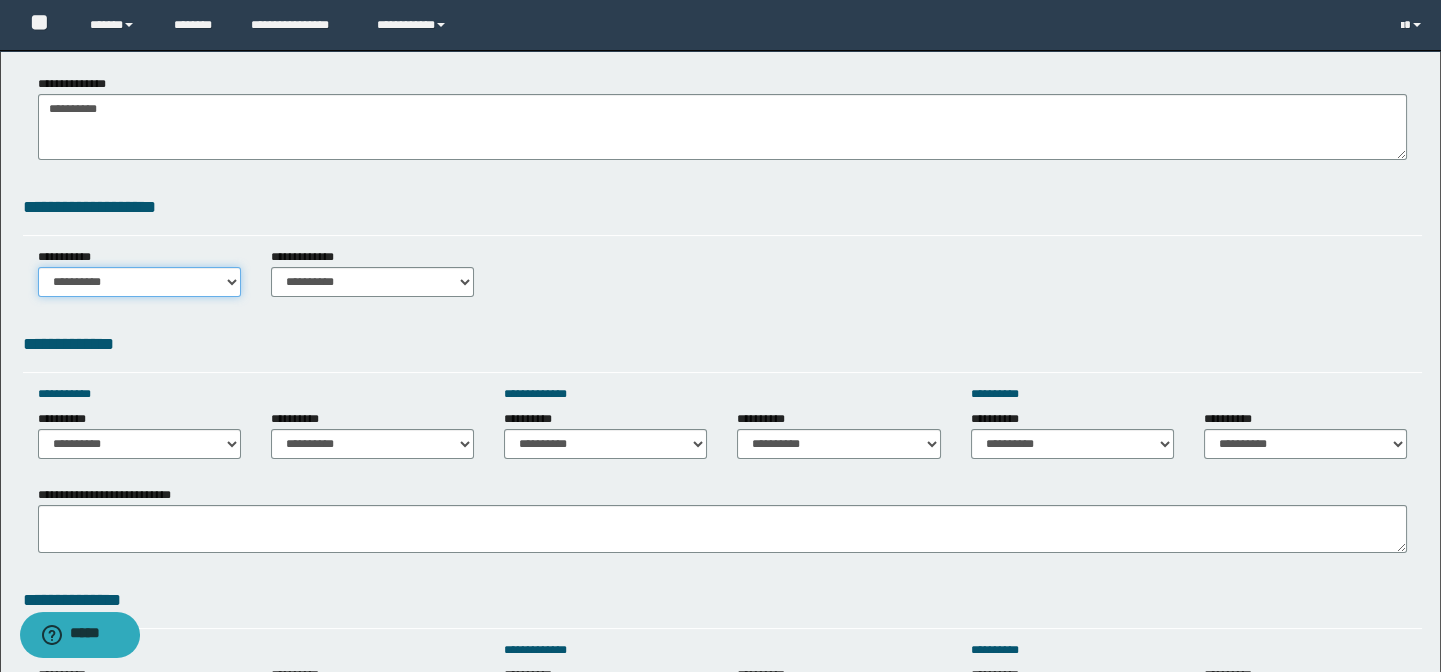 click on "**********" at bounding box center [139, 282] 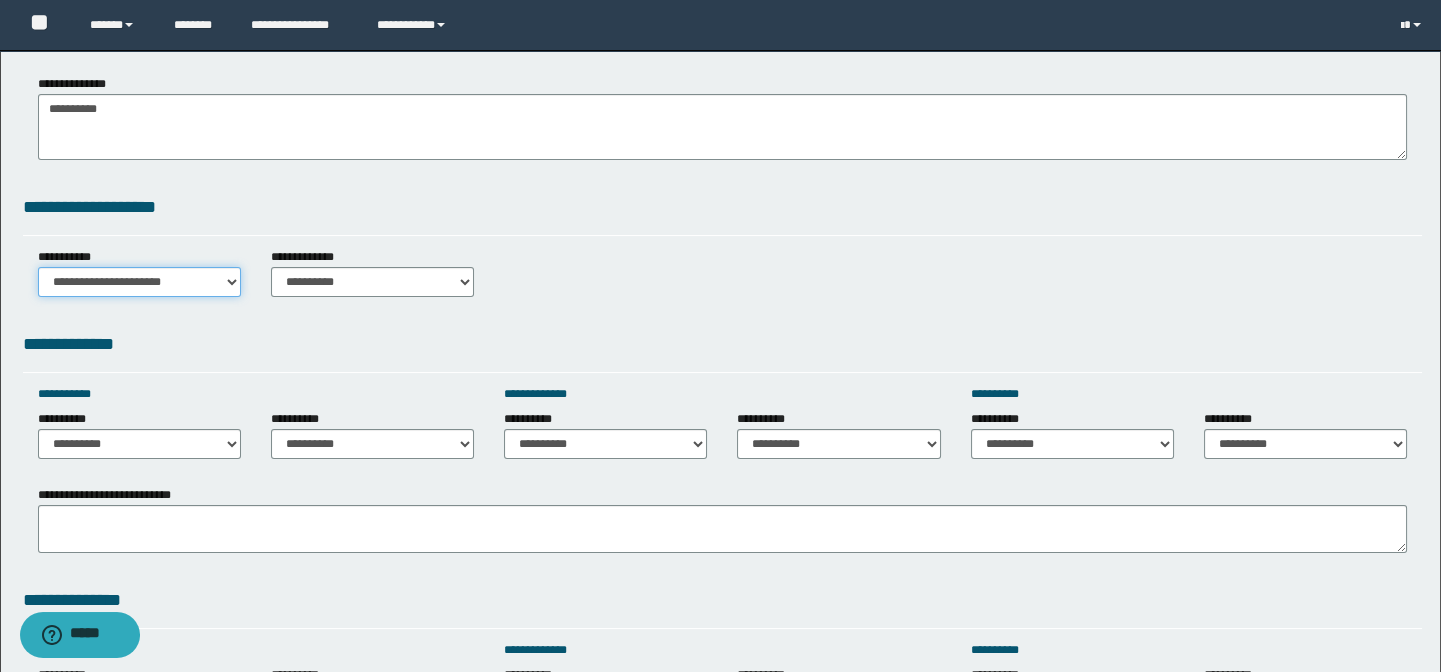 click on "**********" at bounding box center (139, 282) 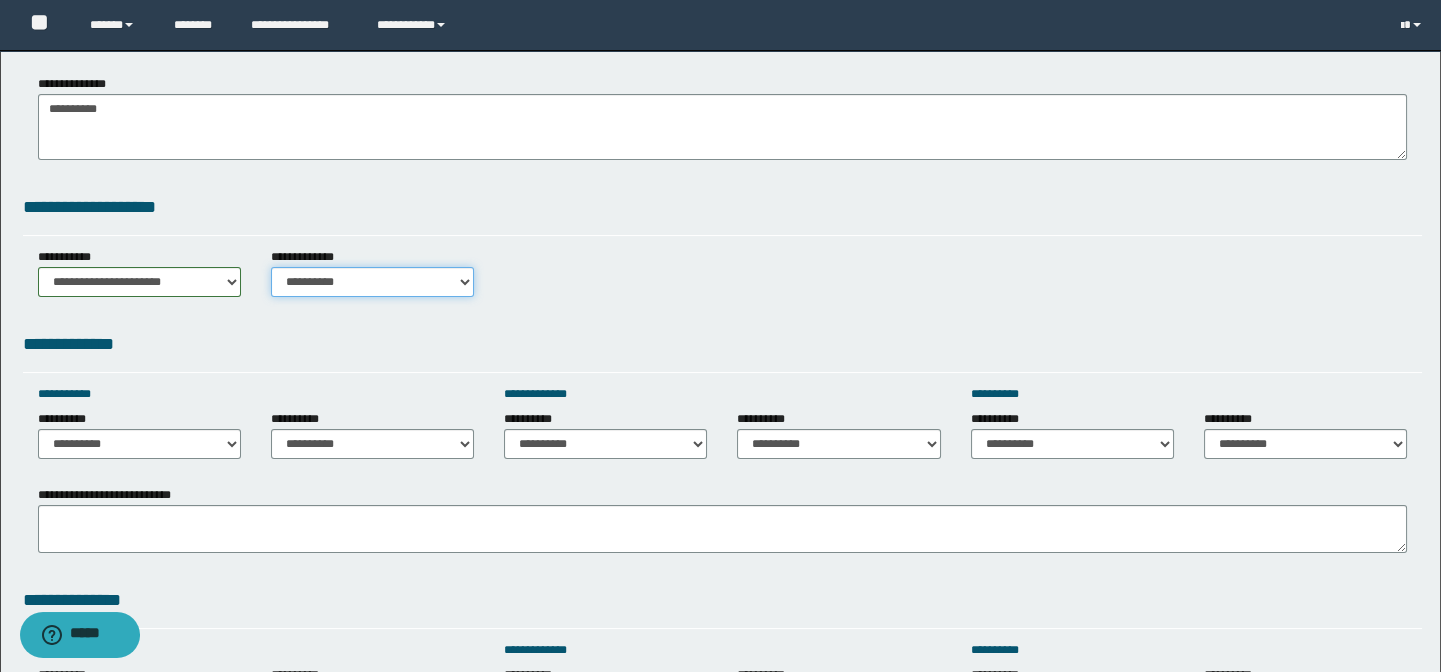 click on "**********" at bounding box center [372, 282] 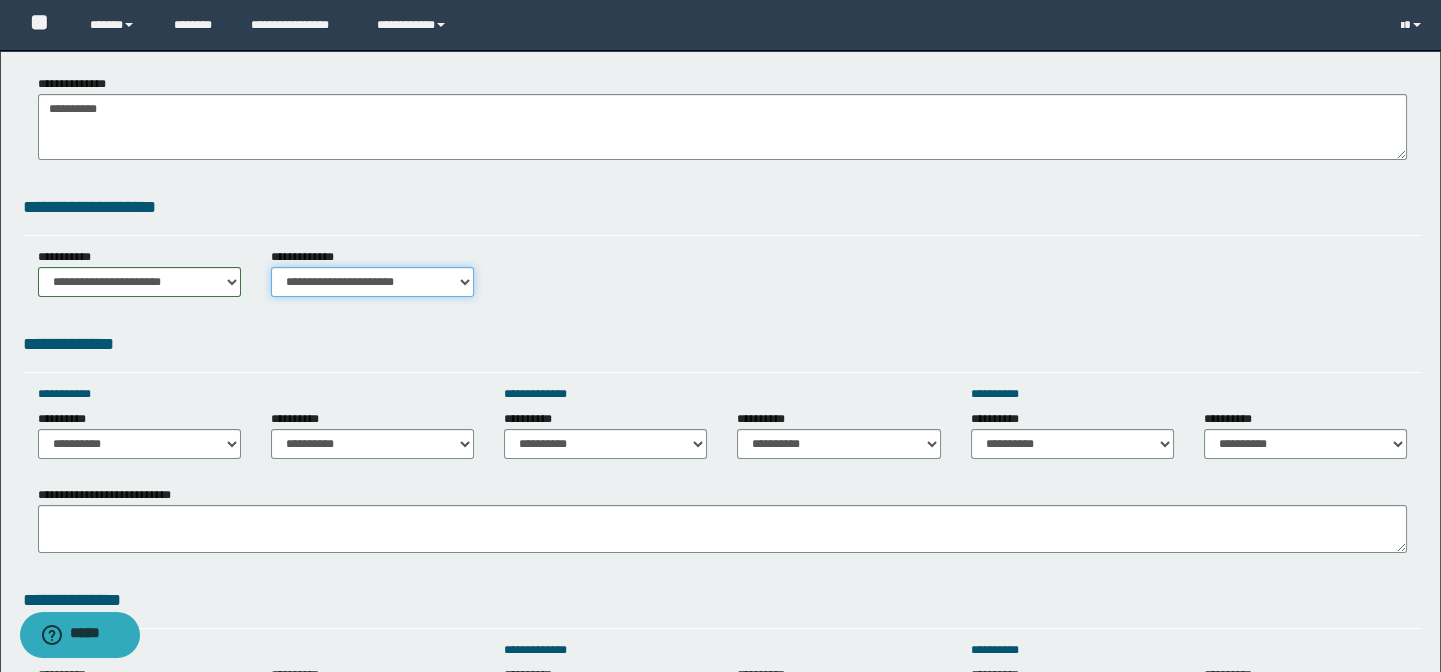 click on "**********" at bounding box center (372, 282) 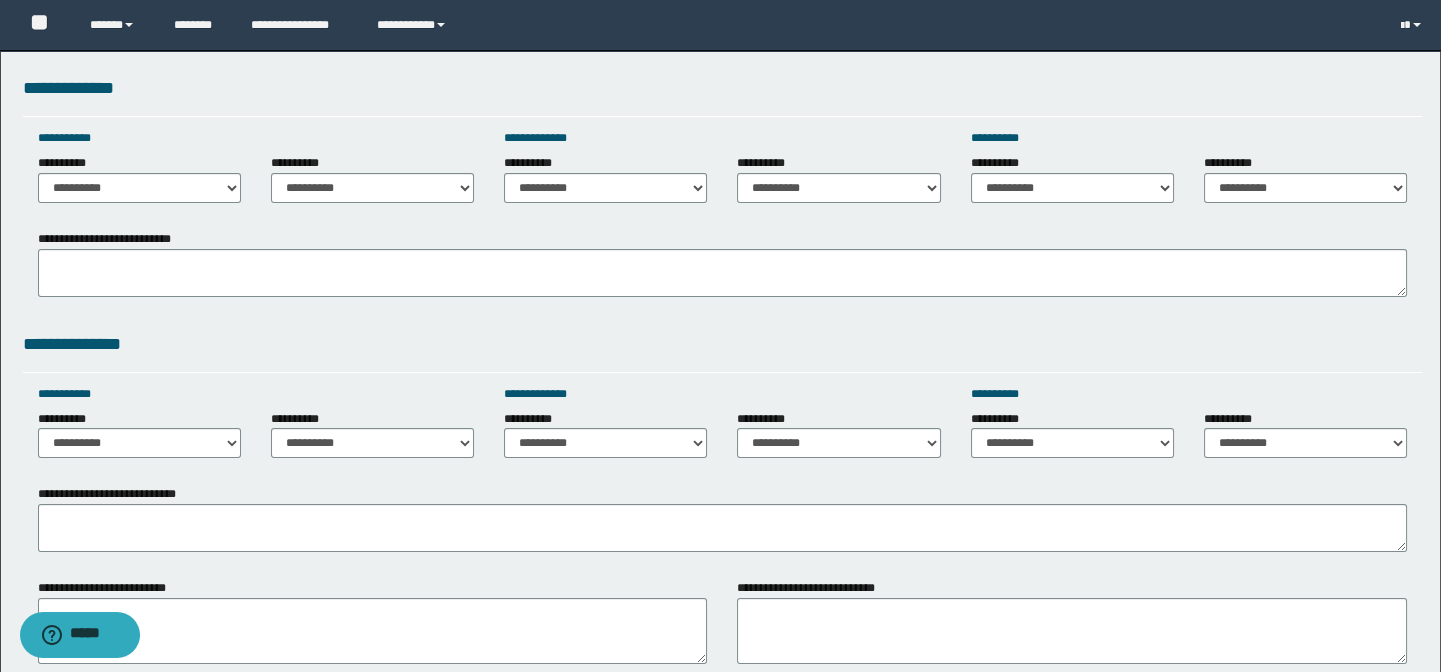 scroll, scrollTop: 1000, scrollLeft: 0, axis: vertical 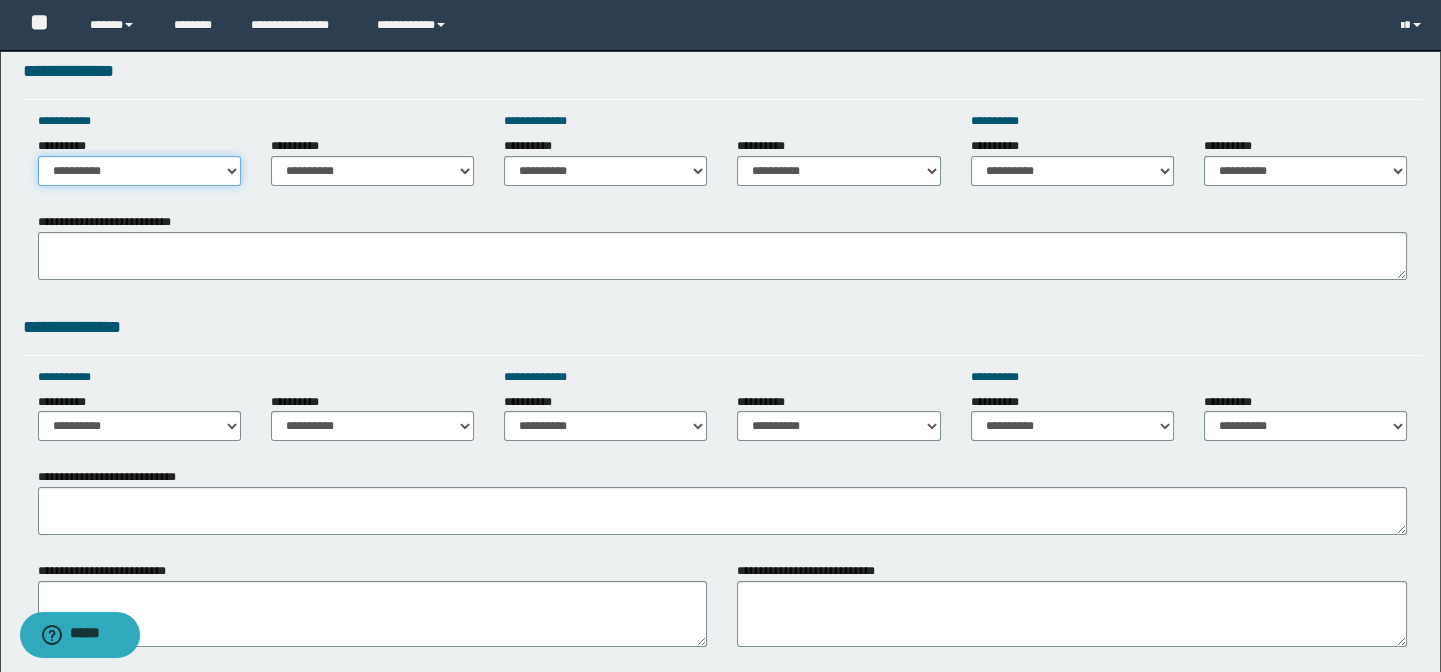 click on "**********" at bounding box center [139, 171] 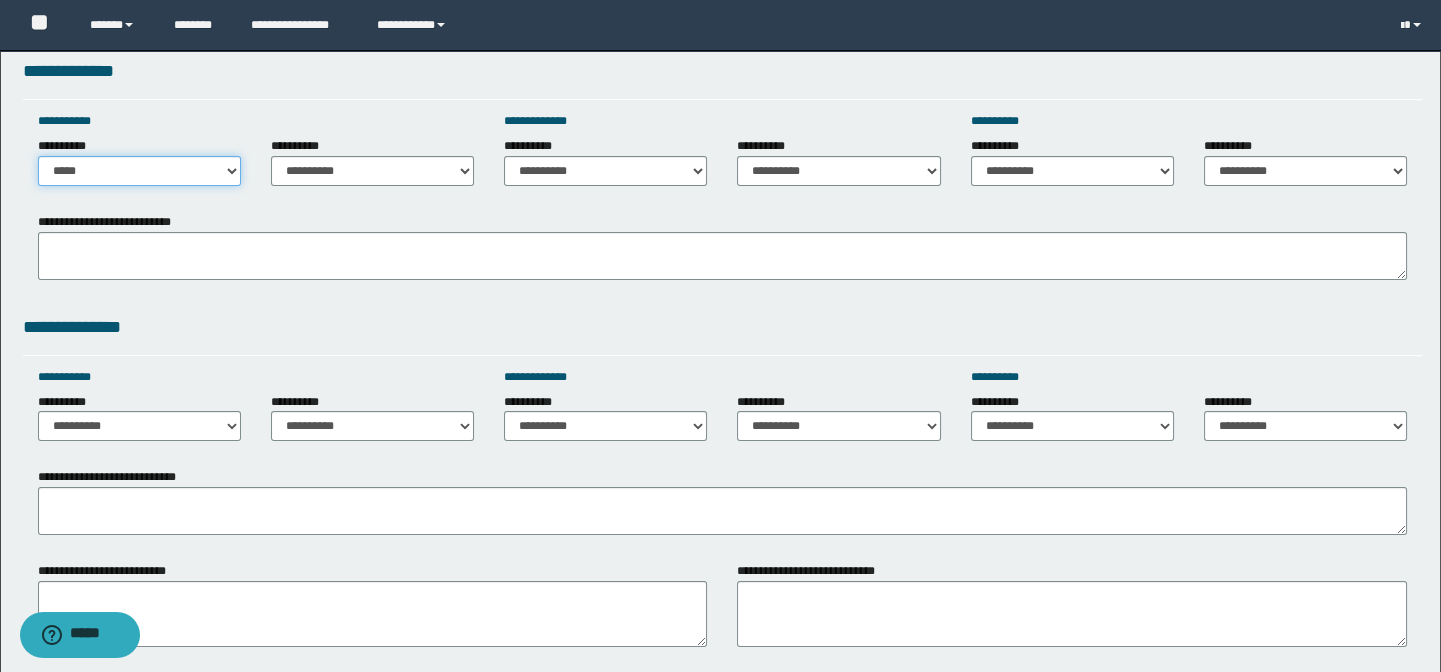 click on "**********" at bounding box center [139, 171] 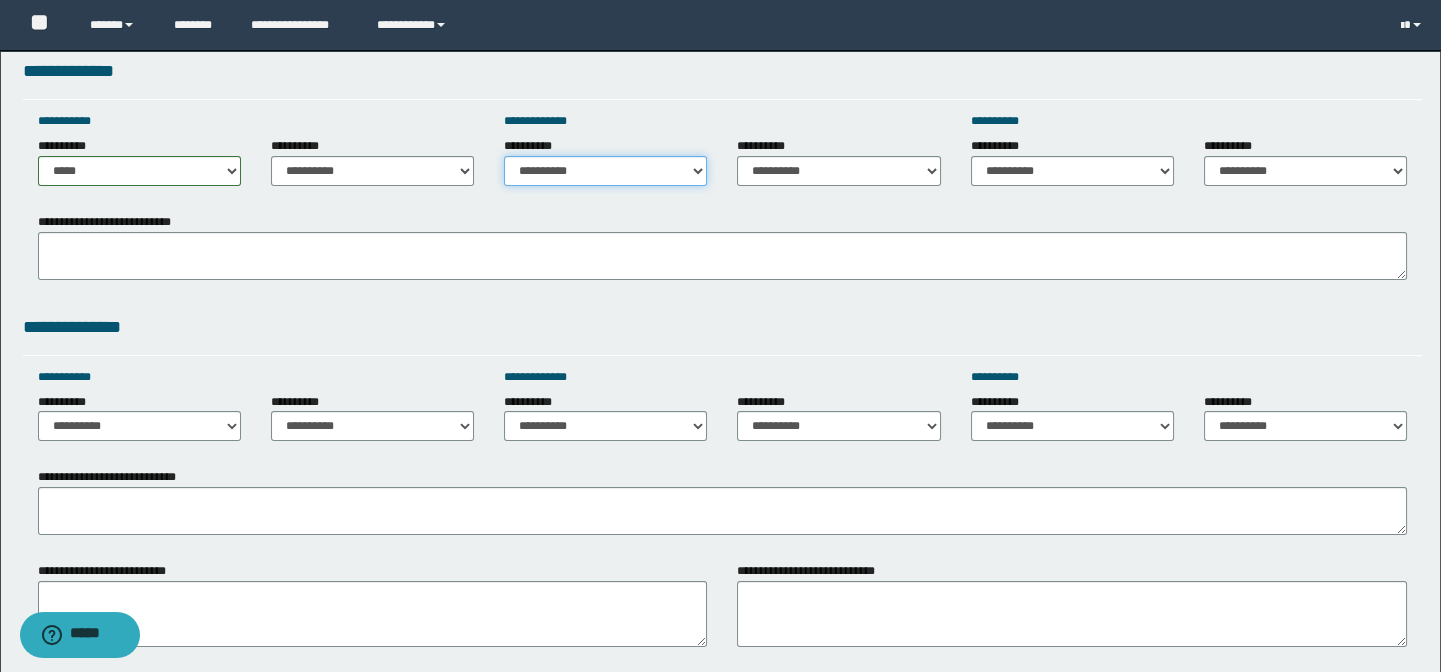 click on "**********" at bounding box center (605, 171) 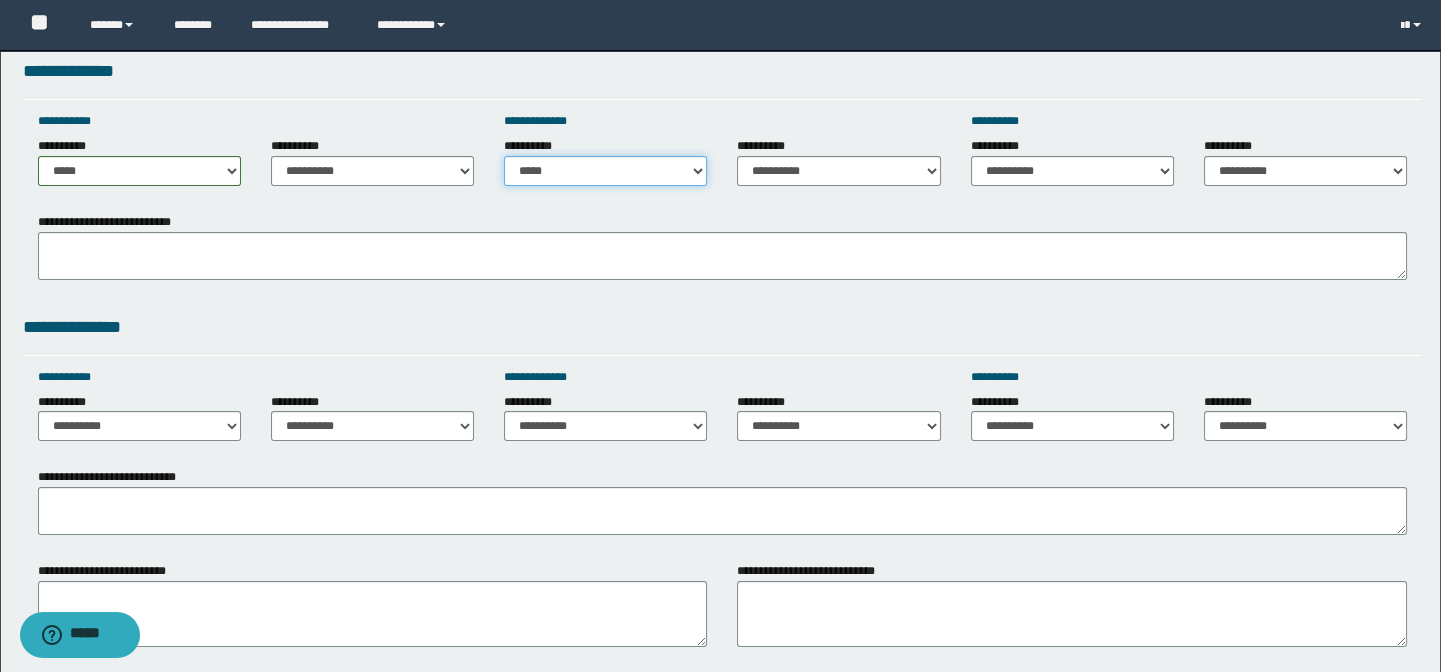 click on "**********" at bounding box center [605, 171] 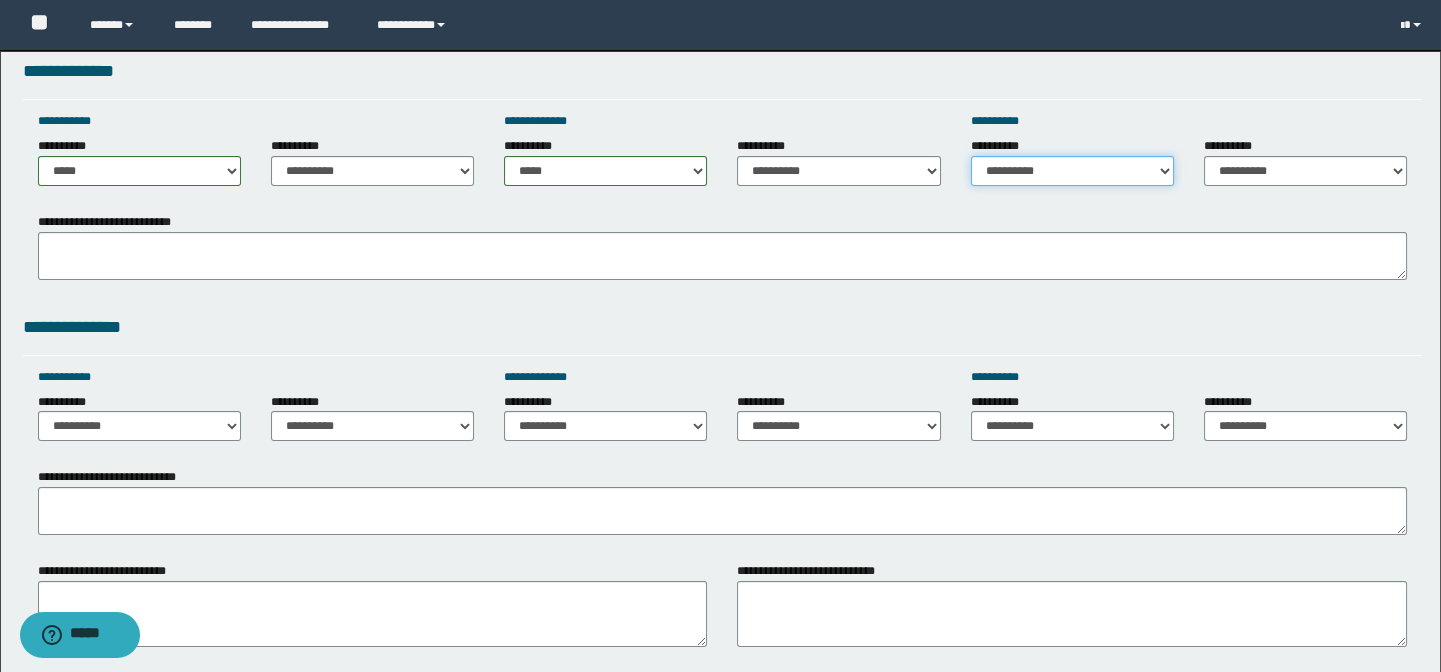 click on "**********" at bounding box center [1072, 171] 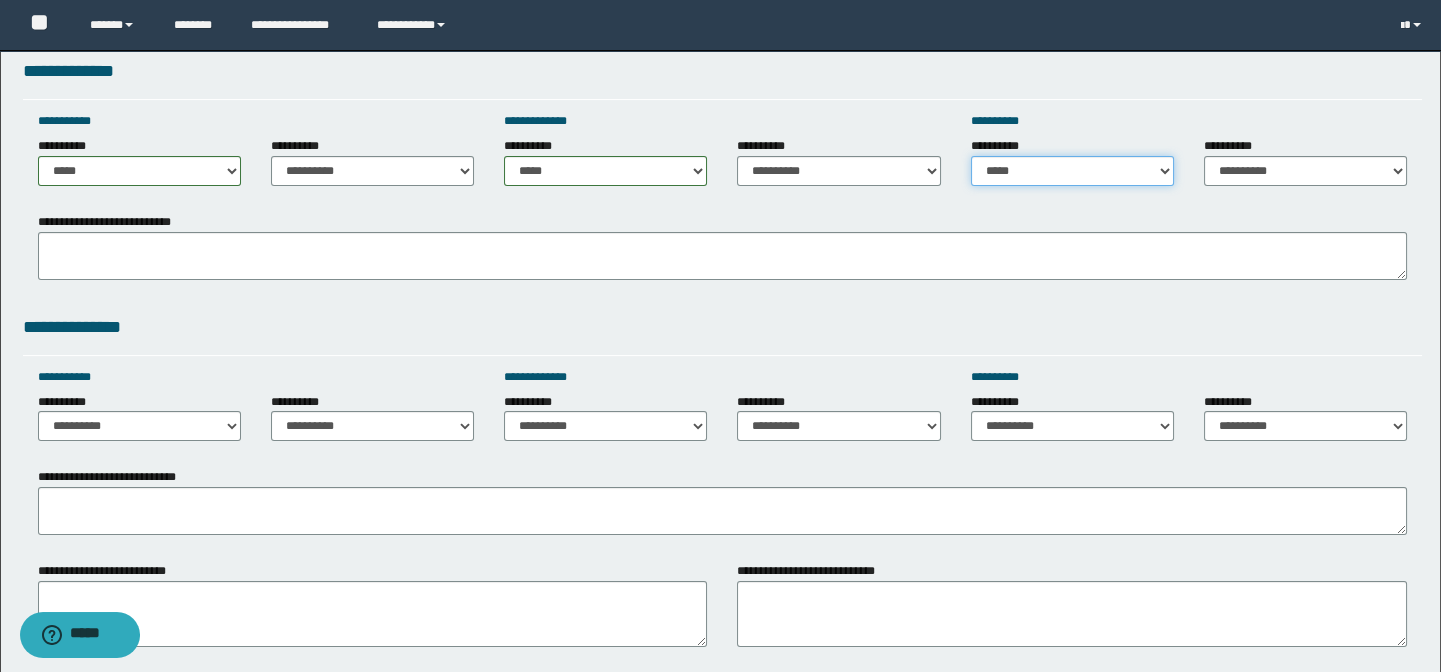 click on "**********" at bounding box center [1072, 171] 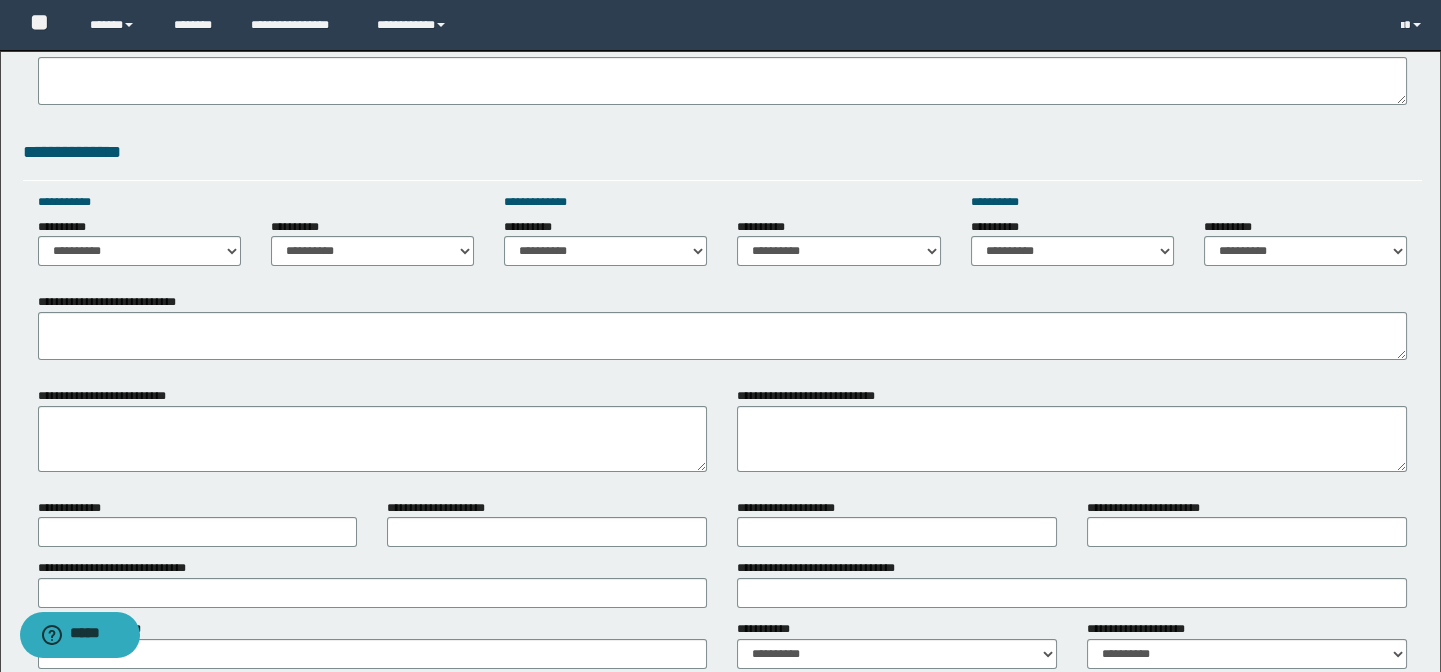 scroll, scrollTop: 1181, scrollLeft: 0, axis: vertical 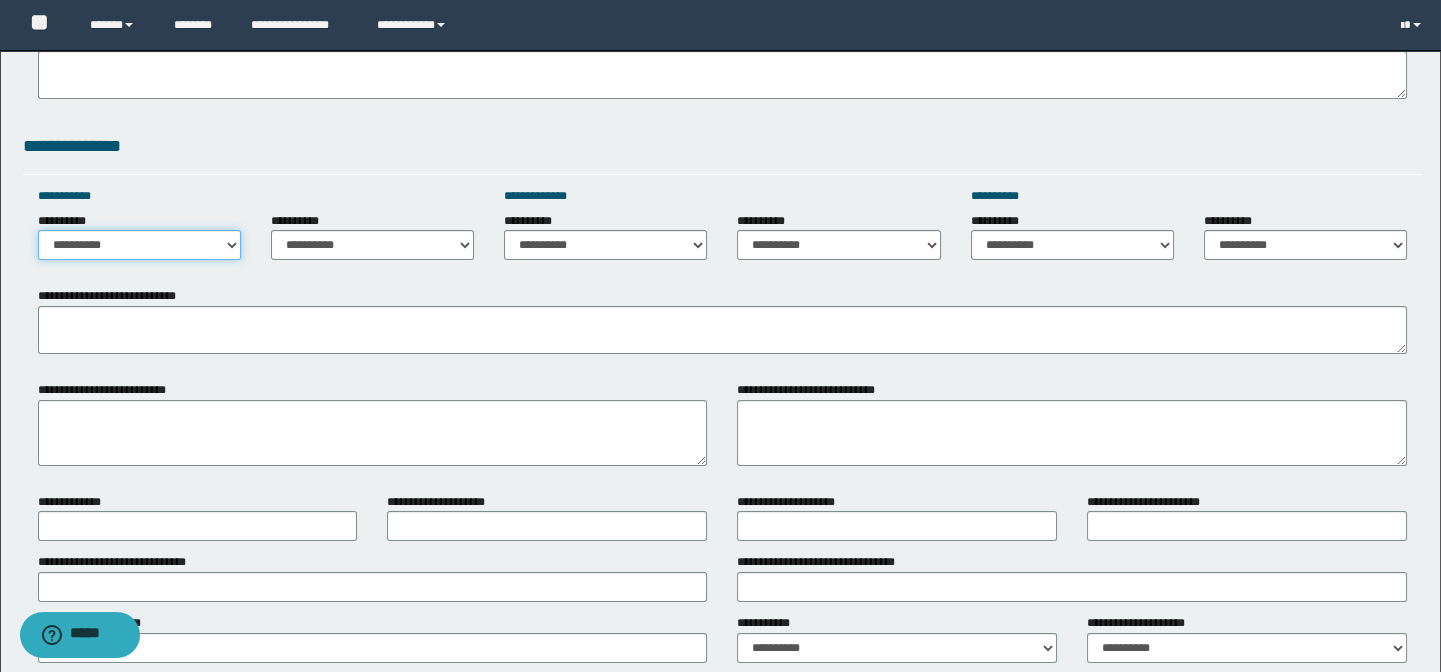 click on "**********" at bounding box center (139, 245) 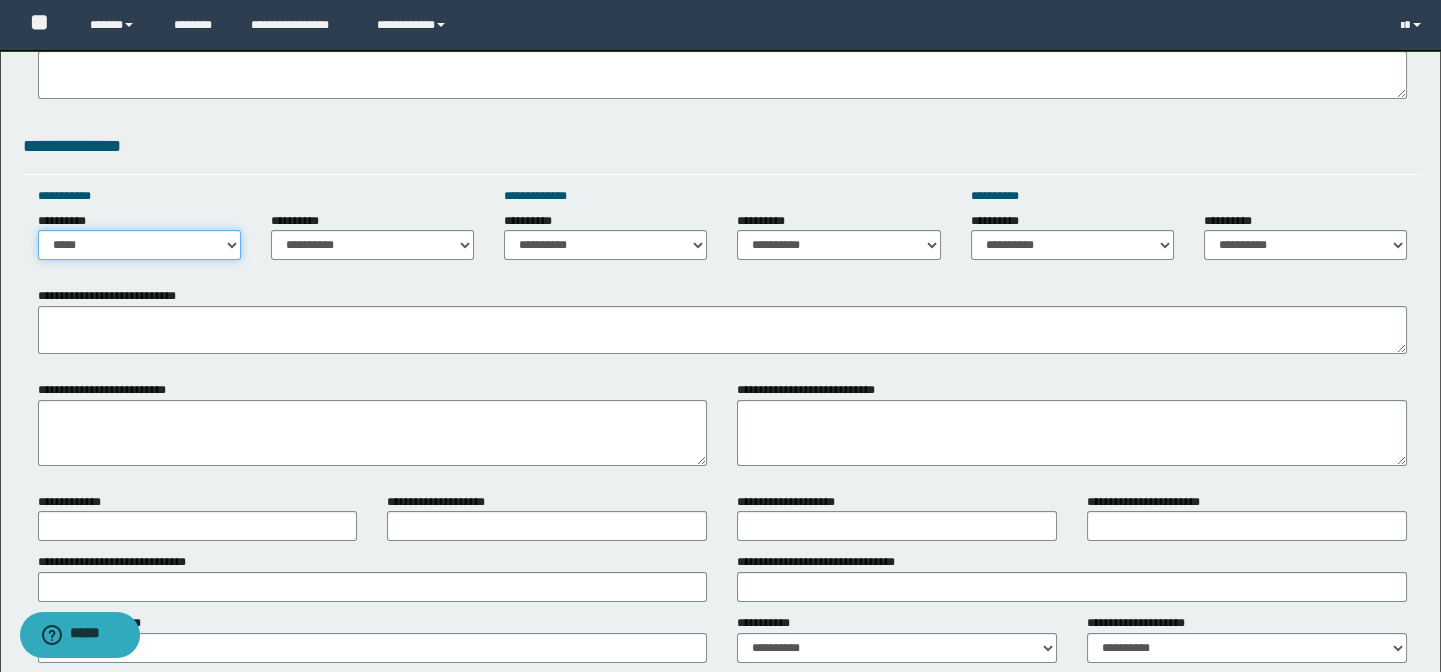 click on "**********" at bounding box center [139, 245] 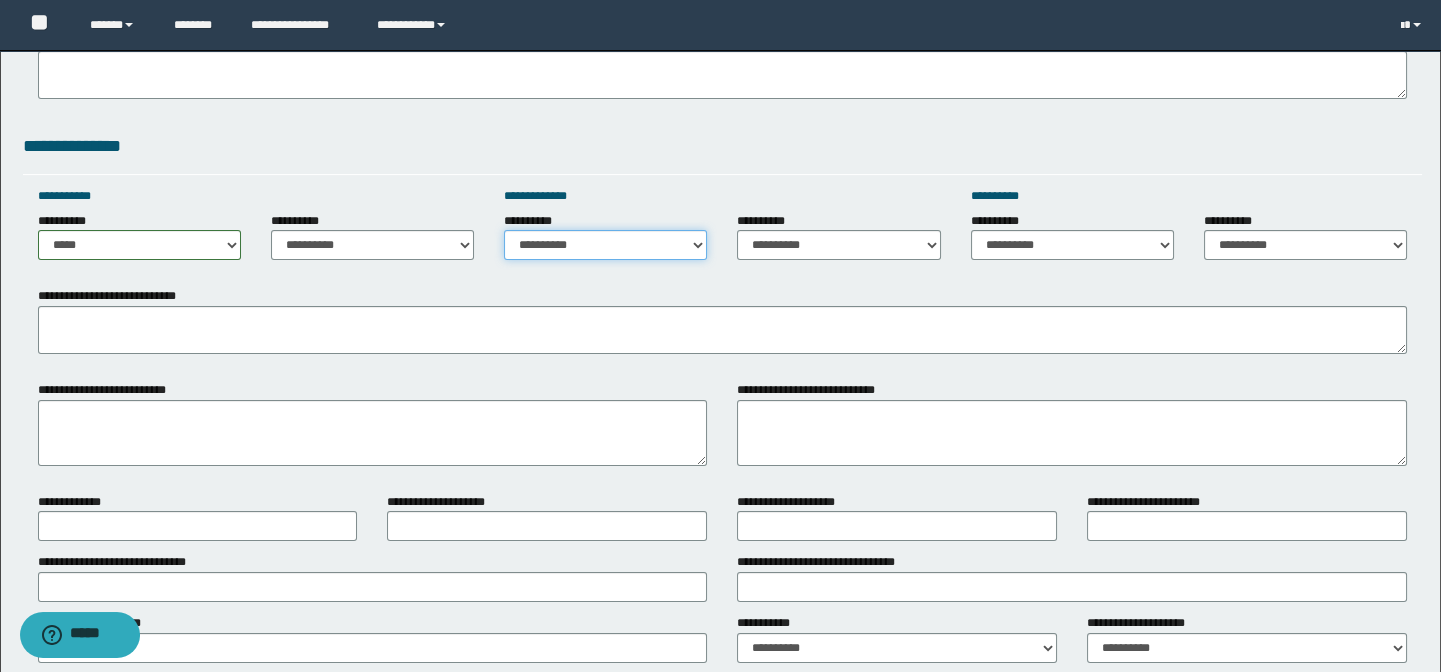 click on "**********" at bounding box center (605, 245) 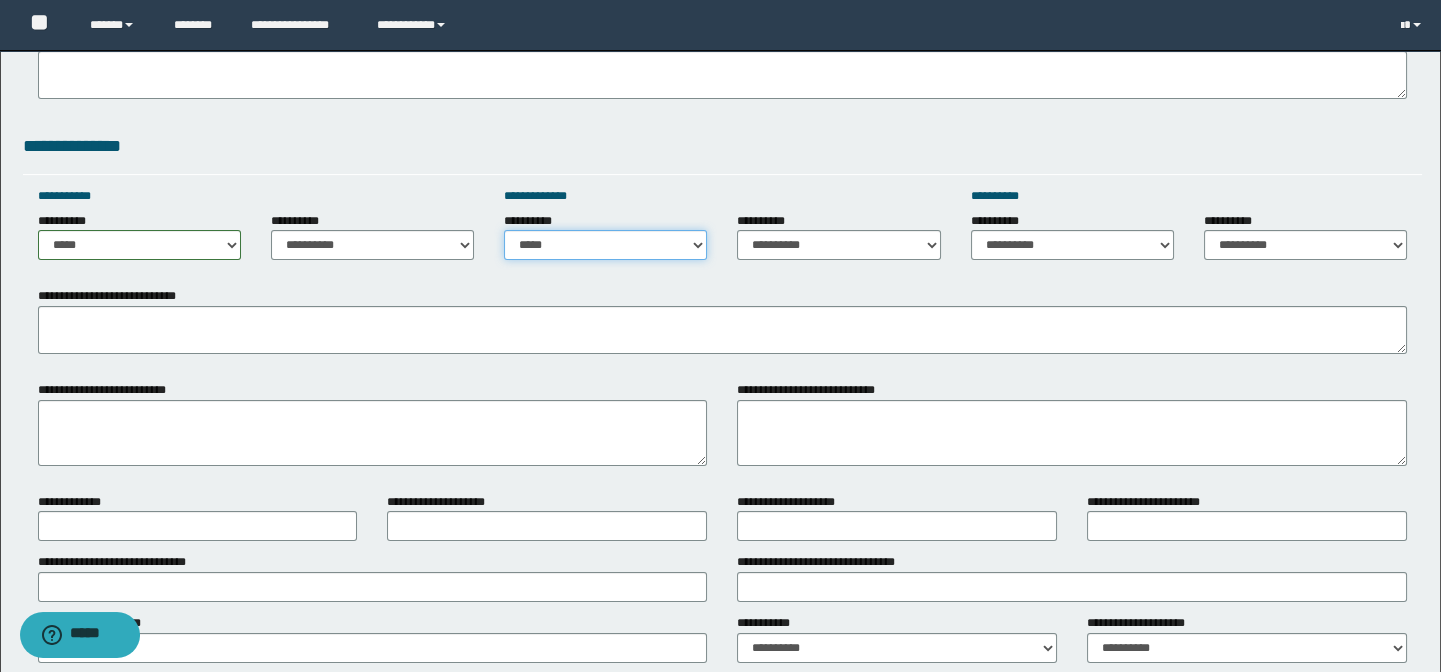 click on "**********" at bounding box center (605, 245) 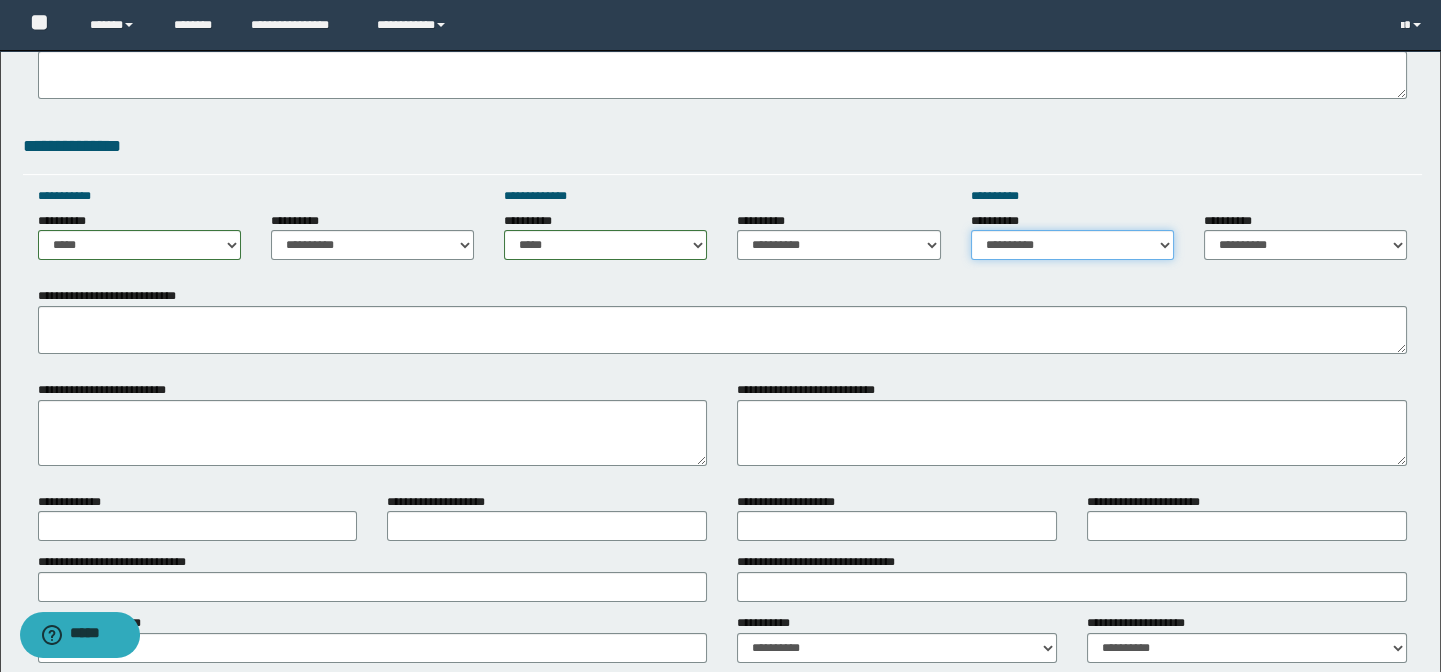 click on "**********" at bounding box center (1072, 245) 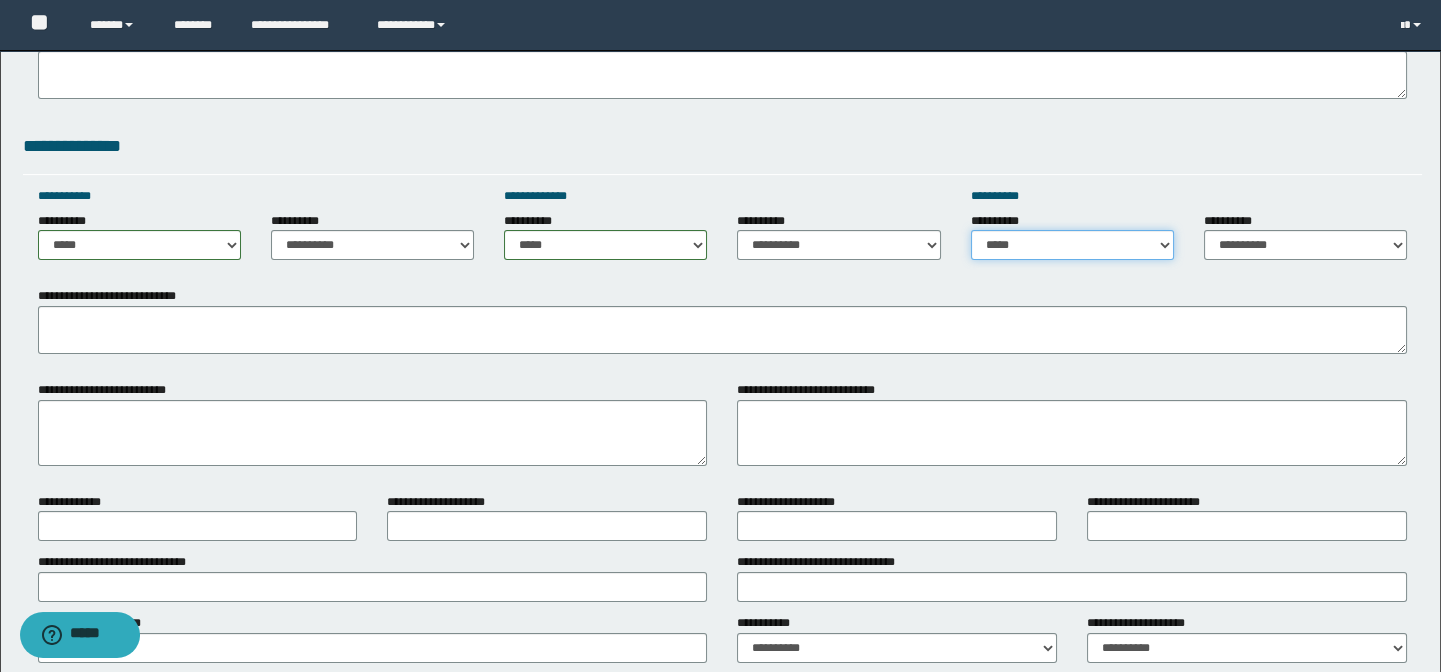 click on "**********" at bounding box center (1072, 245) 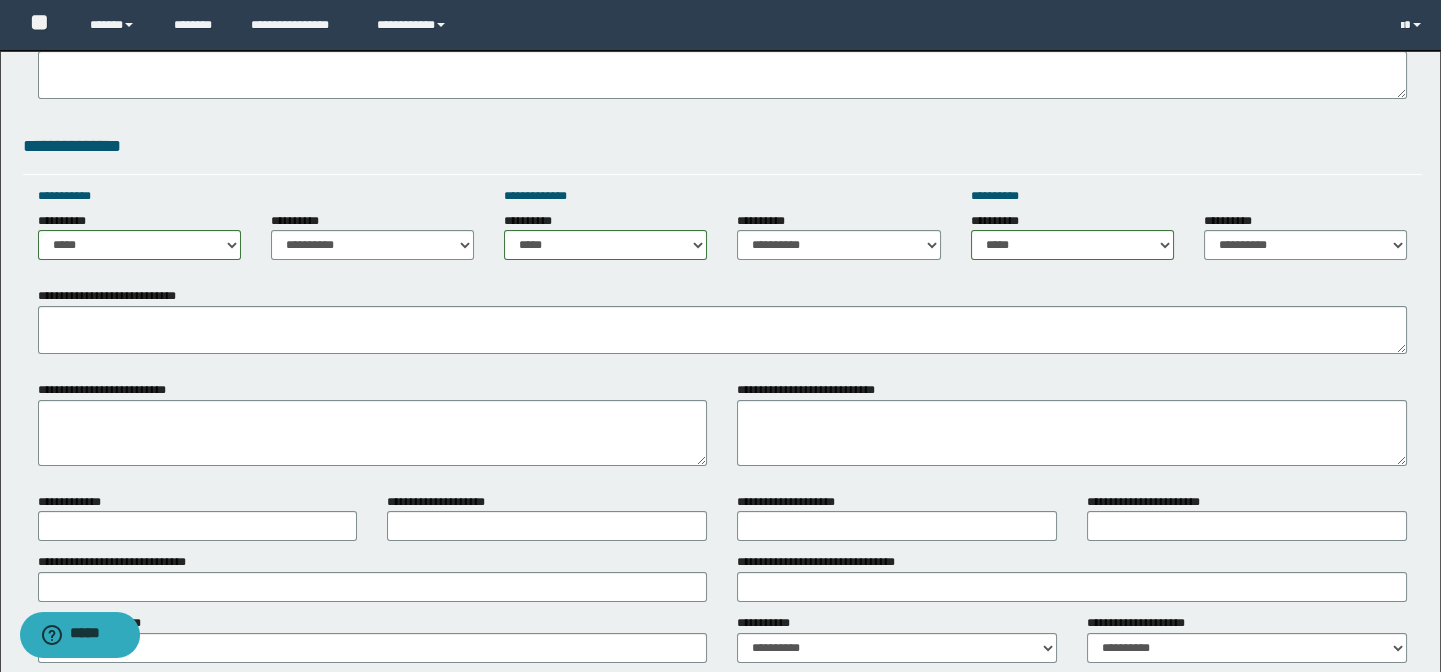 click on "**********" at bounding box center [723, 576] 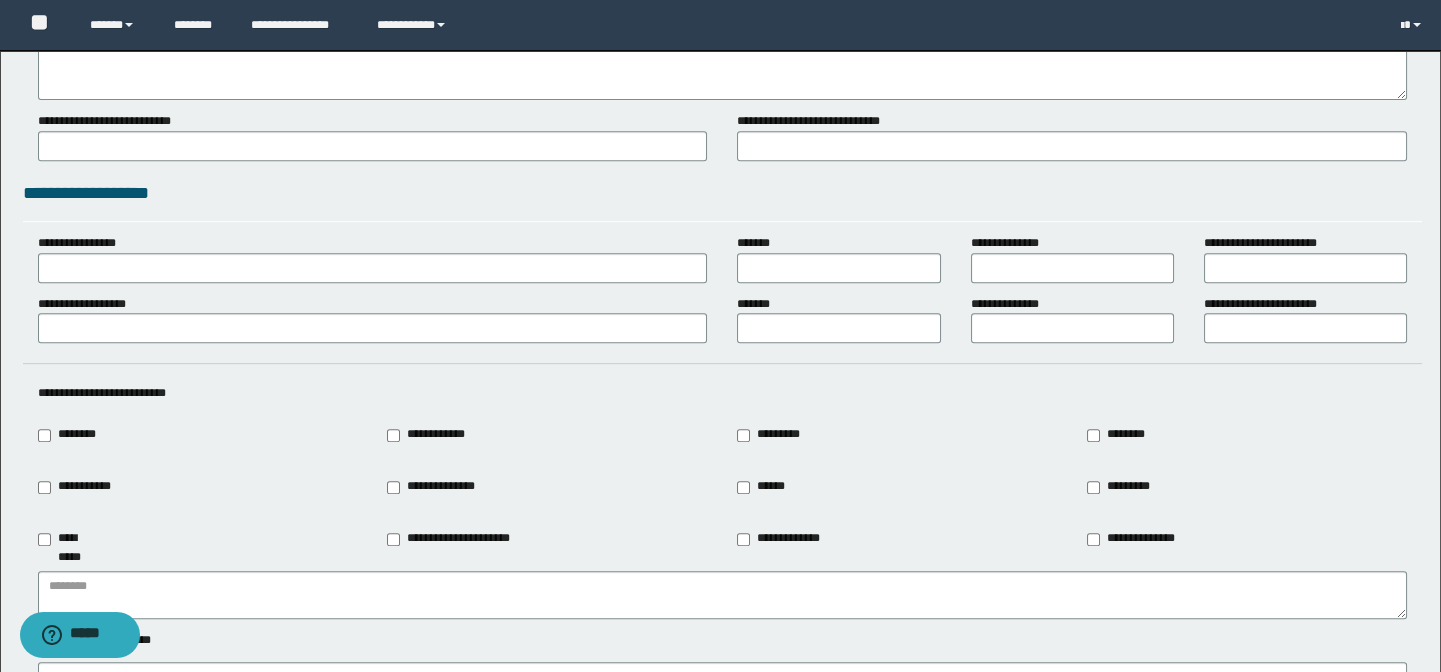 scroll, scrollTop: 1909, scrollLeft: 0, axis: vertical 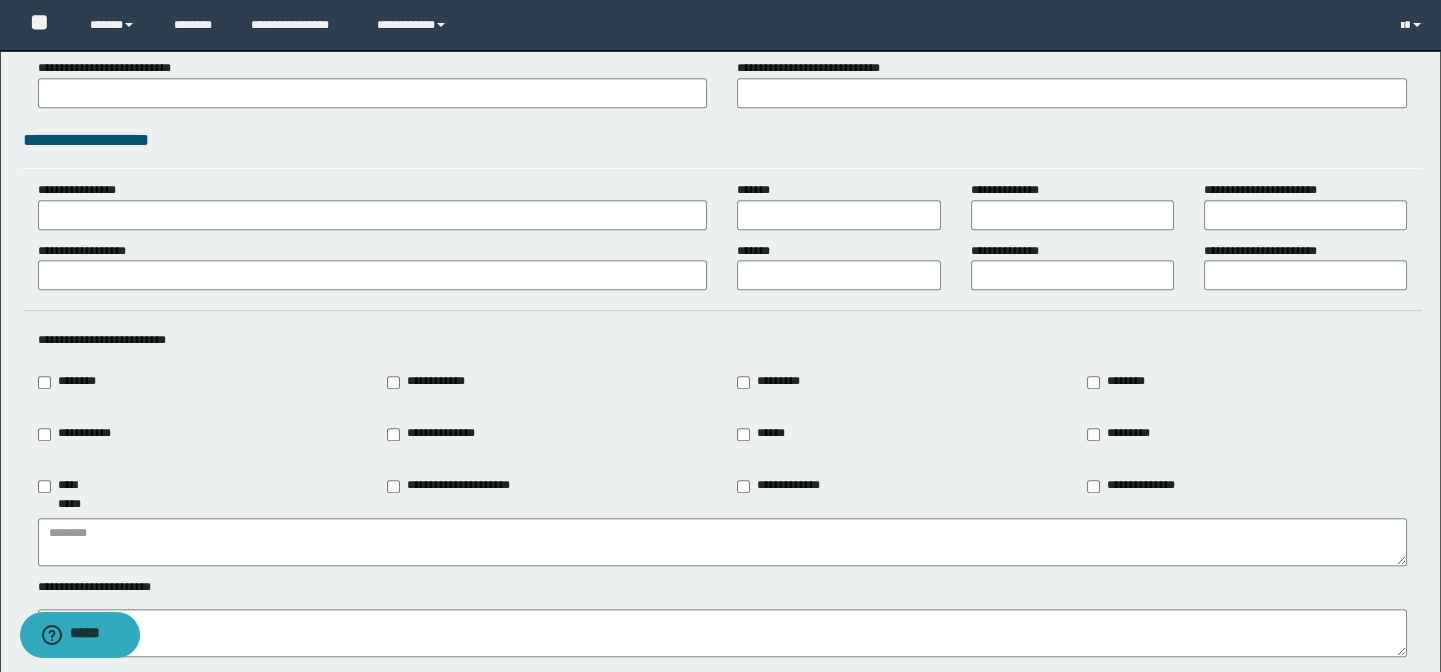 click on "**********" at bounding box center [547, 382] 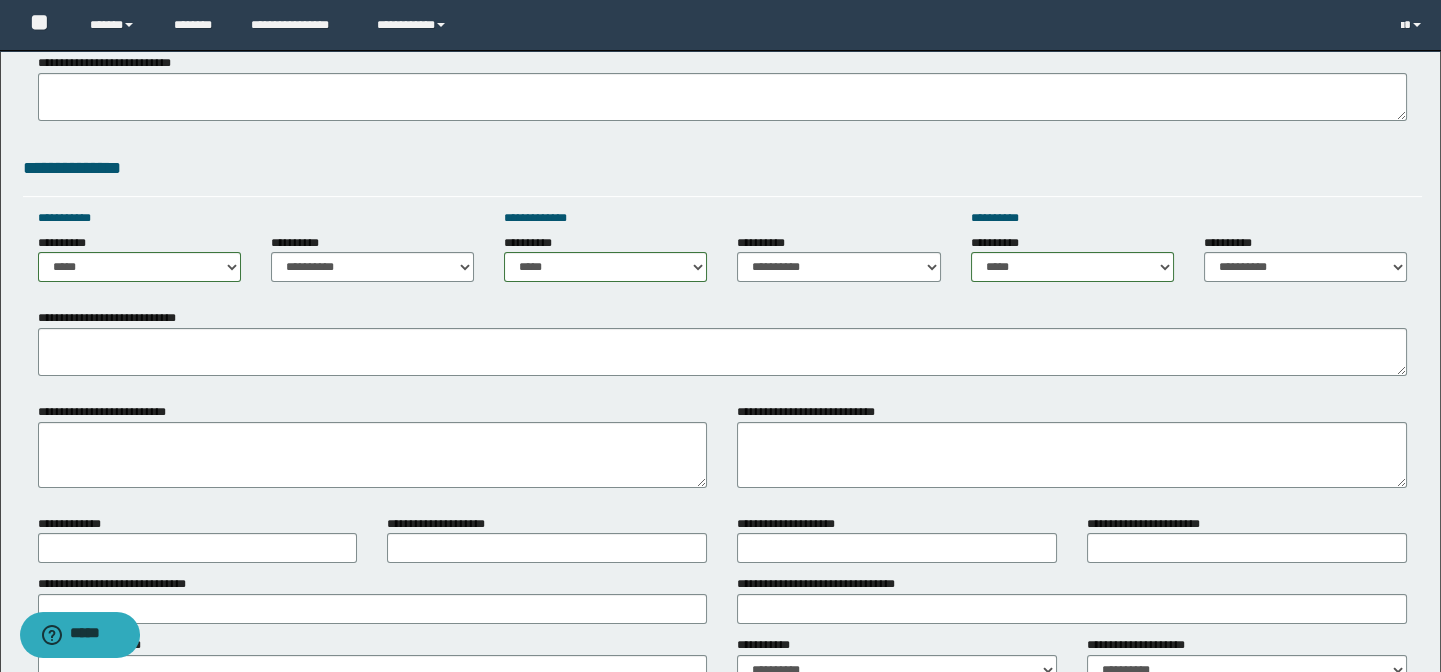 scroll, scrollTop: 1272, scrollLeft: 0, axis: vertical 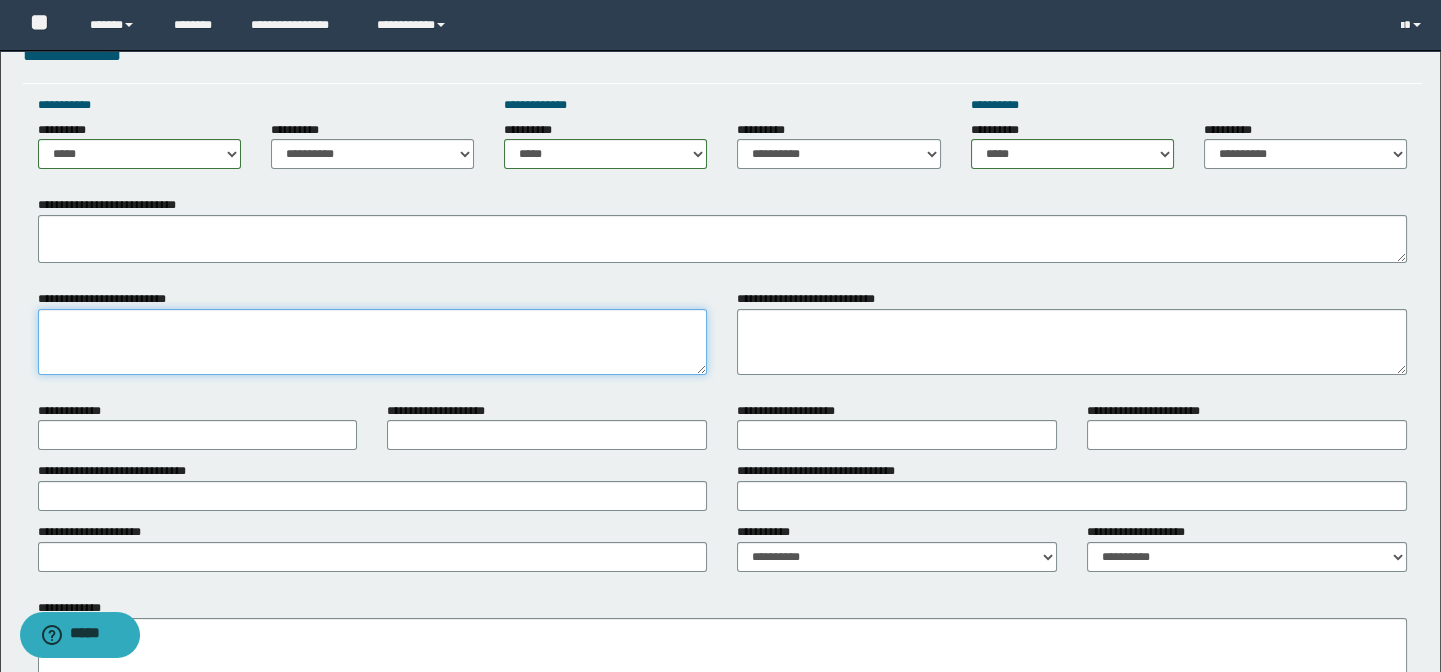 click on "**********" at bounding box center [373, 342] 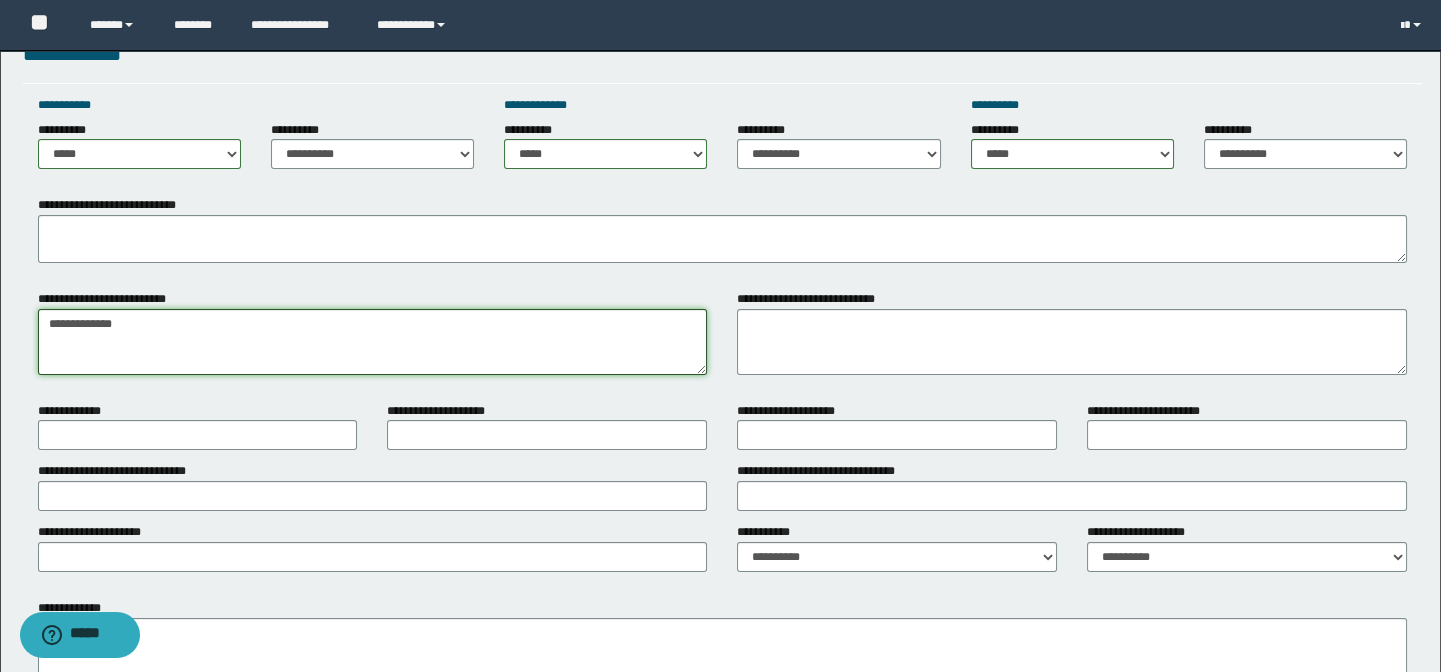 type on "**********" 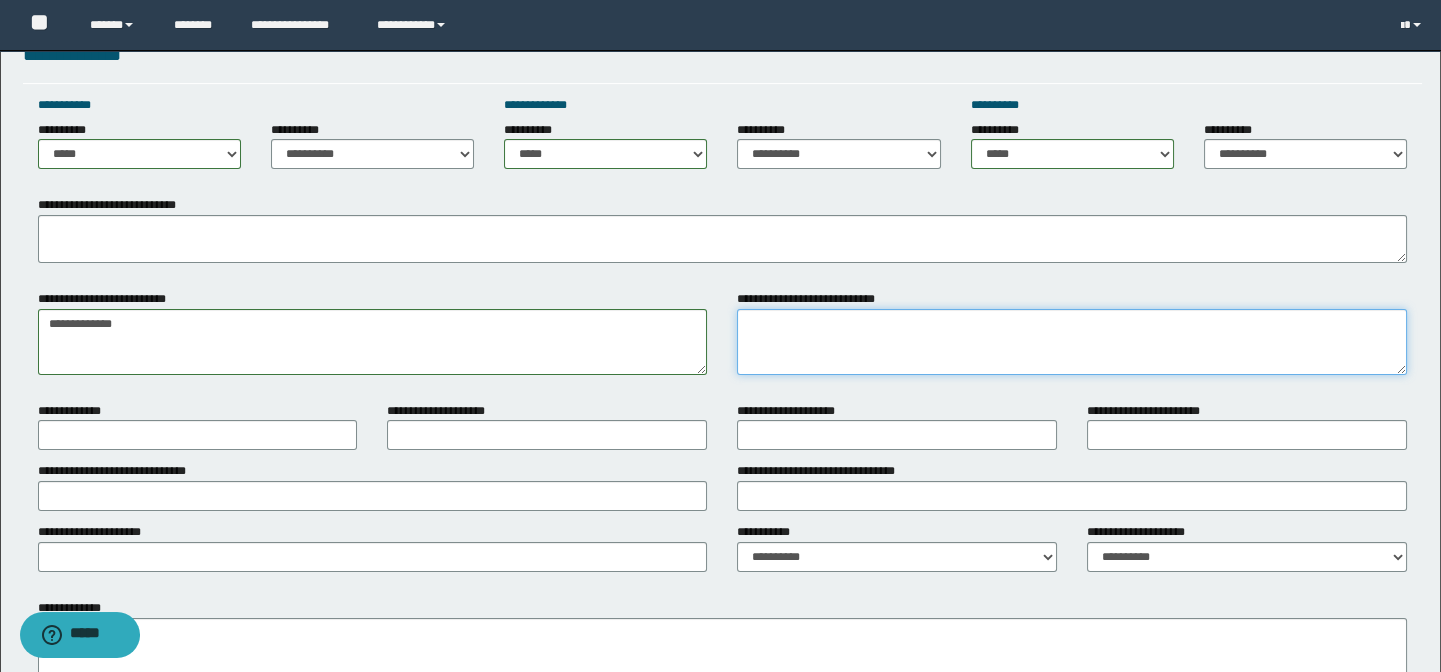 click on "**********" at bounding box center (1072, 342) 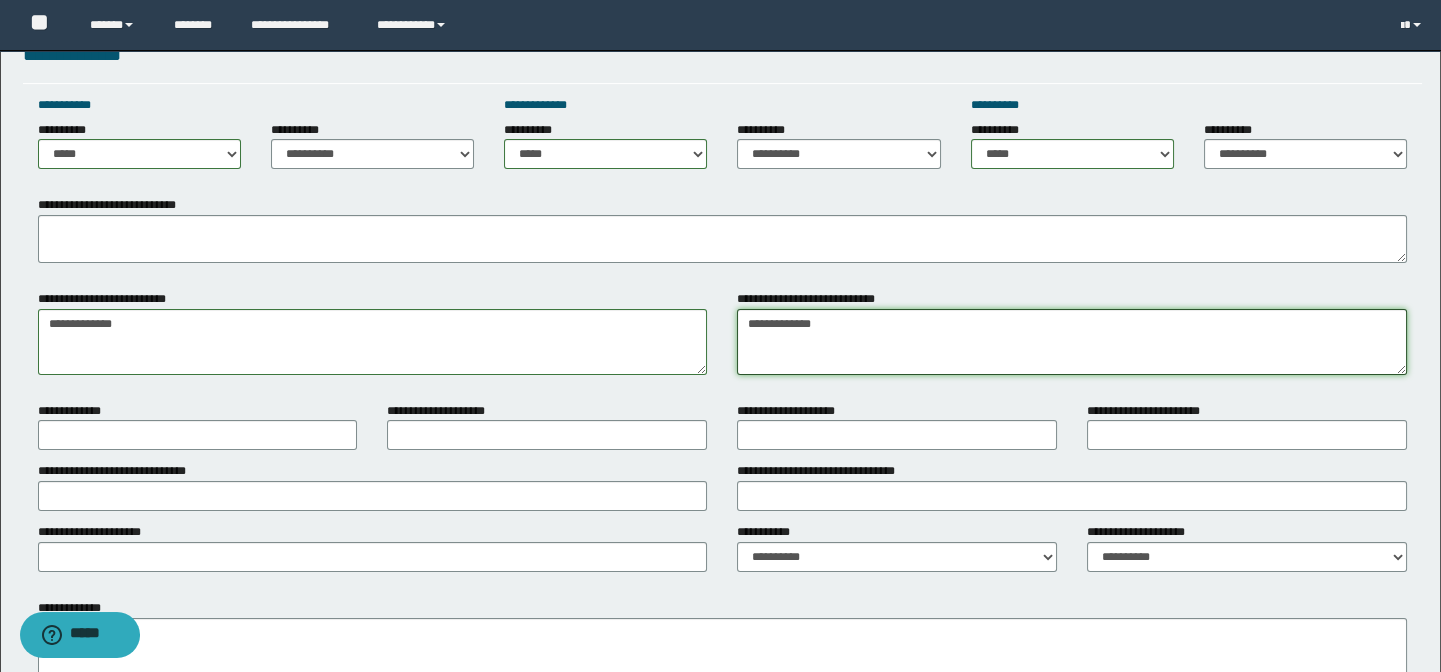 type on "**********" 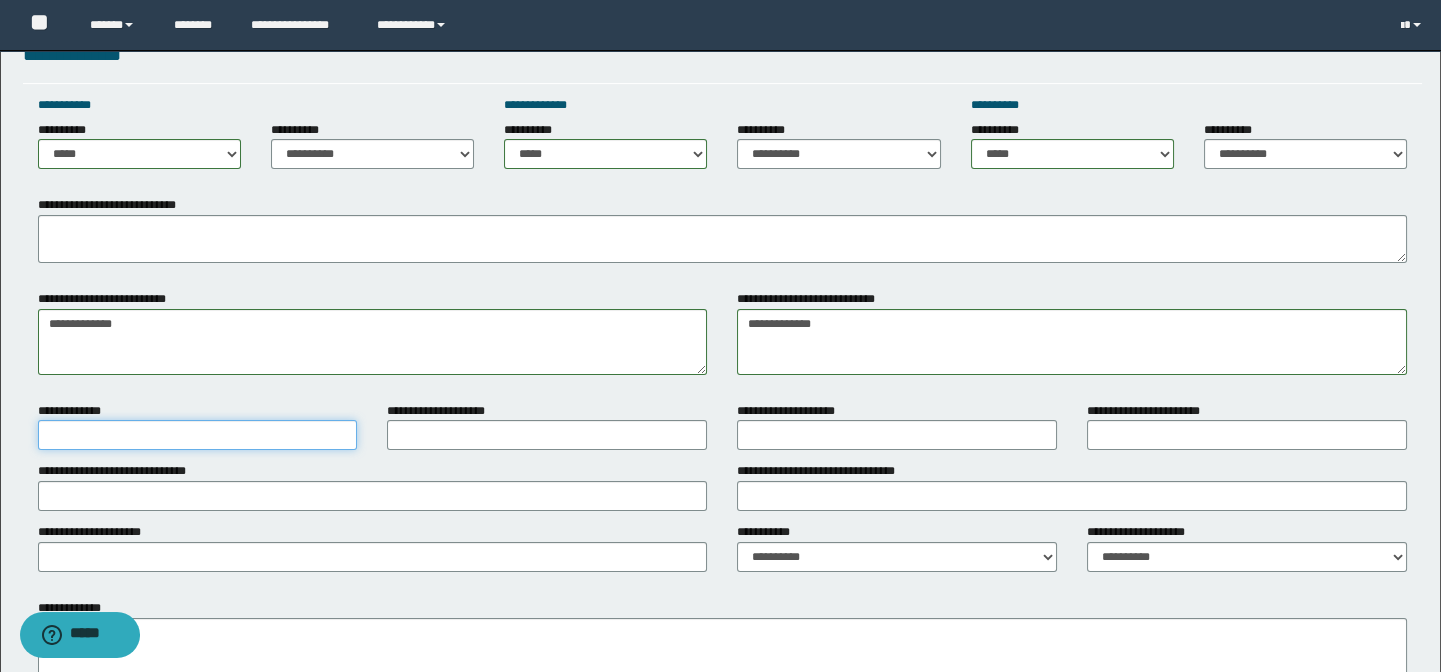 click on "**********" at bounding box center (198, 435) 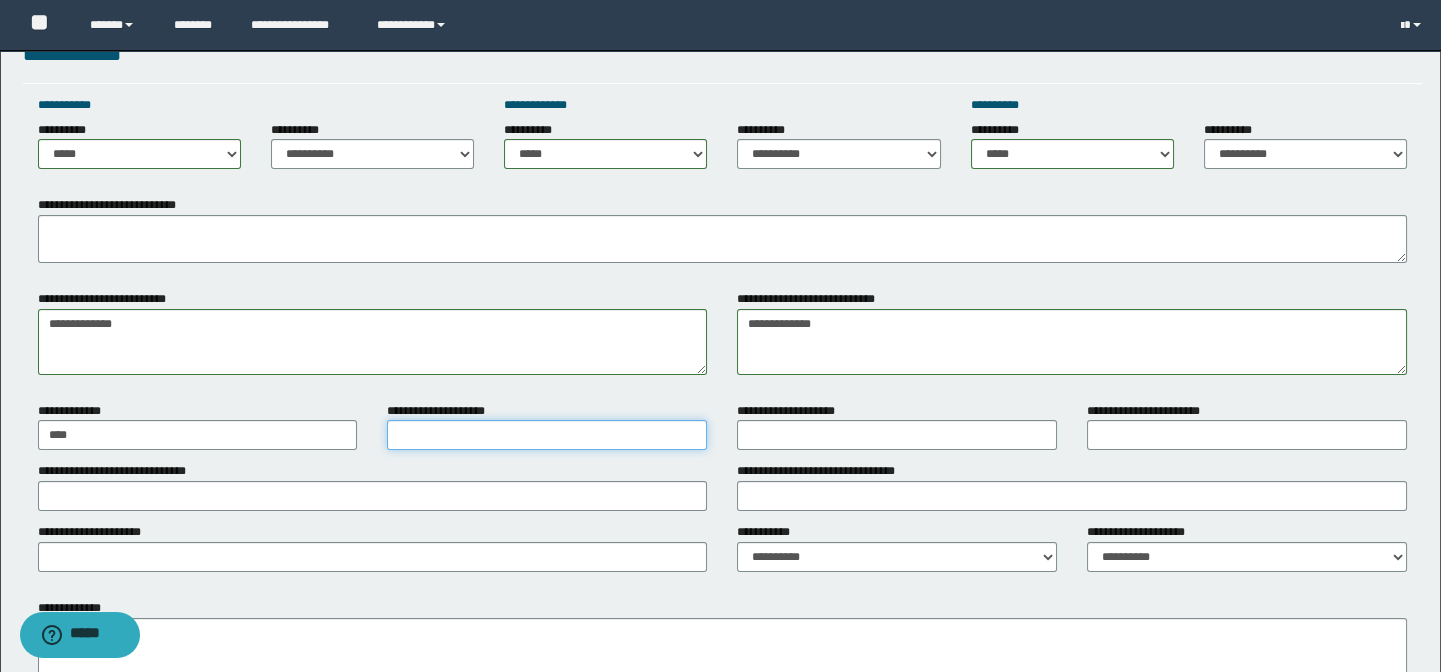 click on "**********" at bounding box center (547, 435) 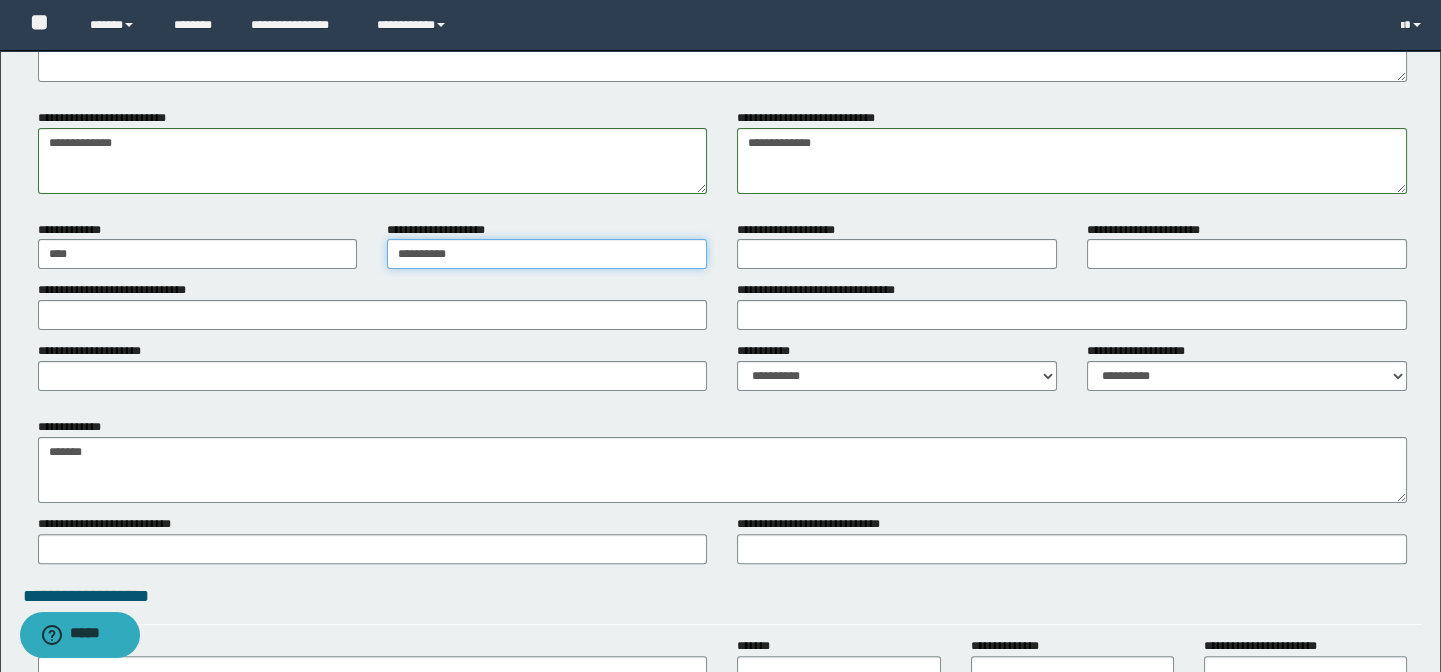 scroll, scrollTop: 1454, scrollLeft: 0, axis: vertical 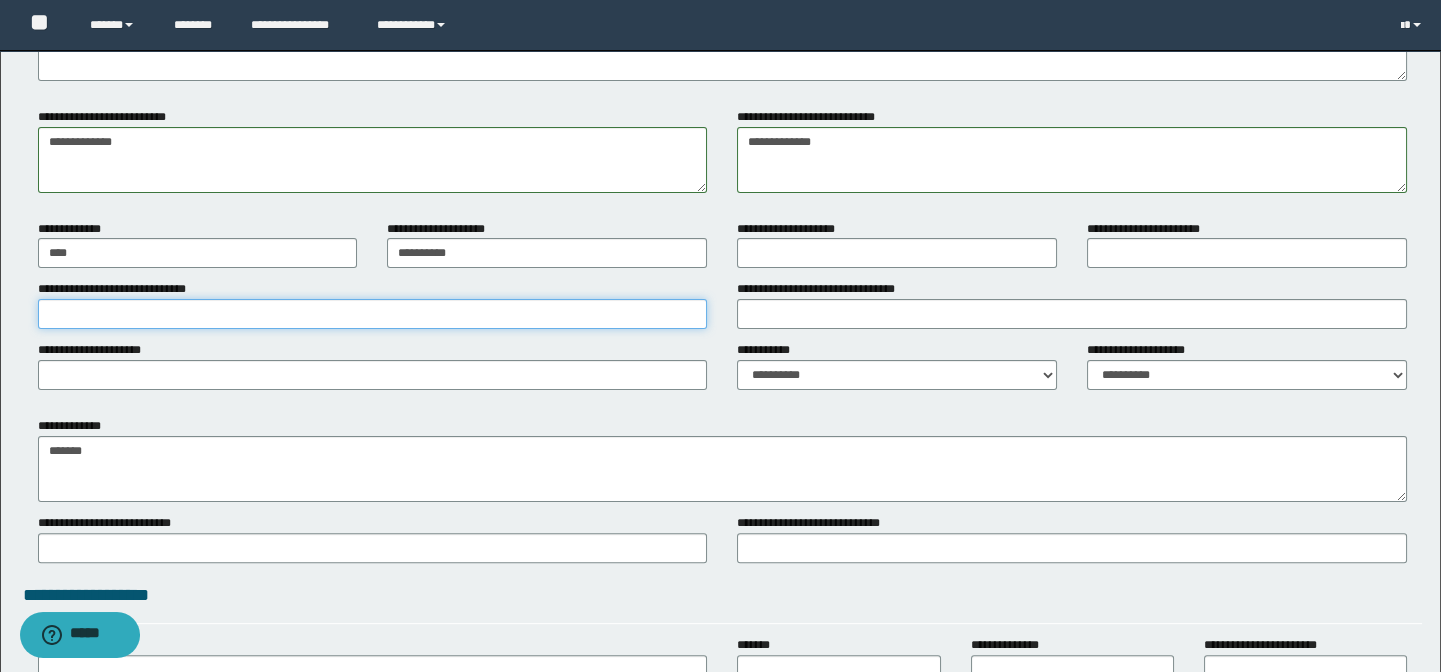 click on "**********" at bounding box center (373, 314) 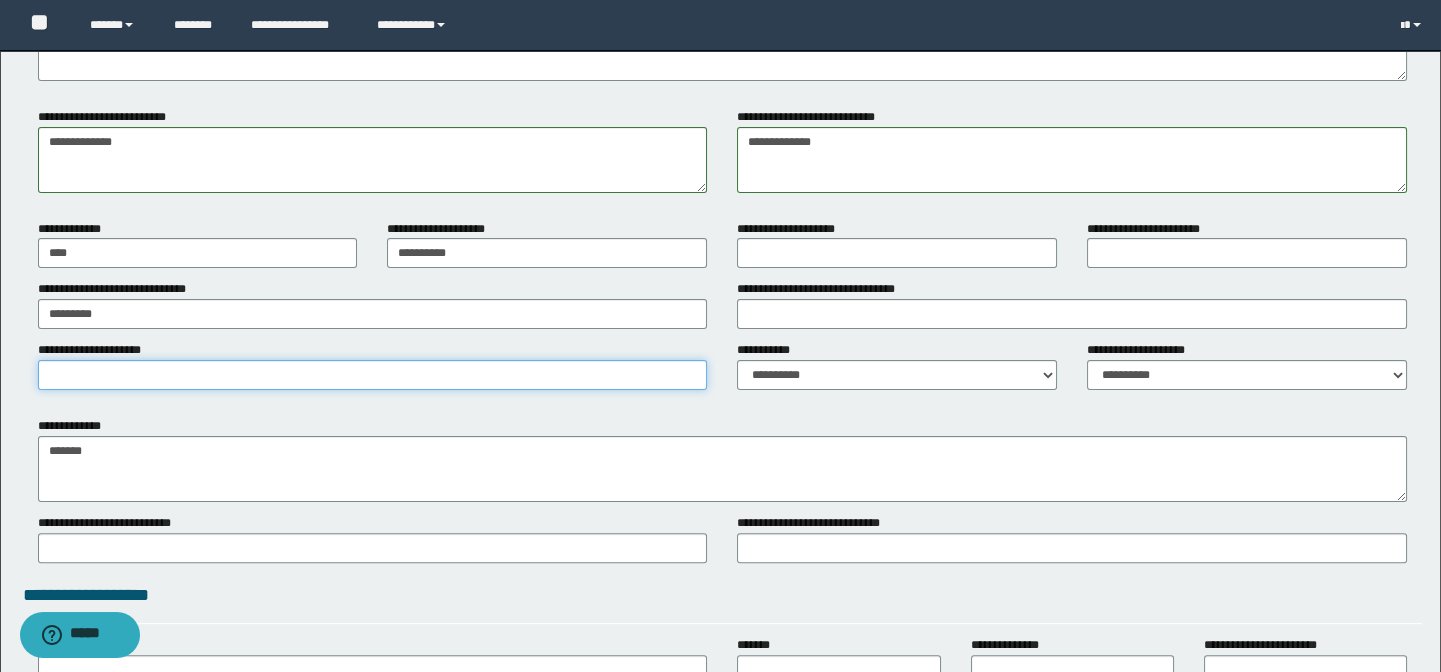 click on "**********" at bounding box center (373, 375) 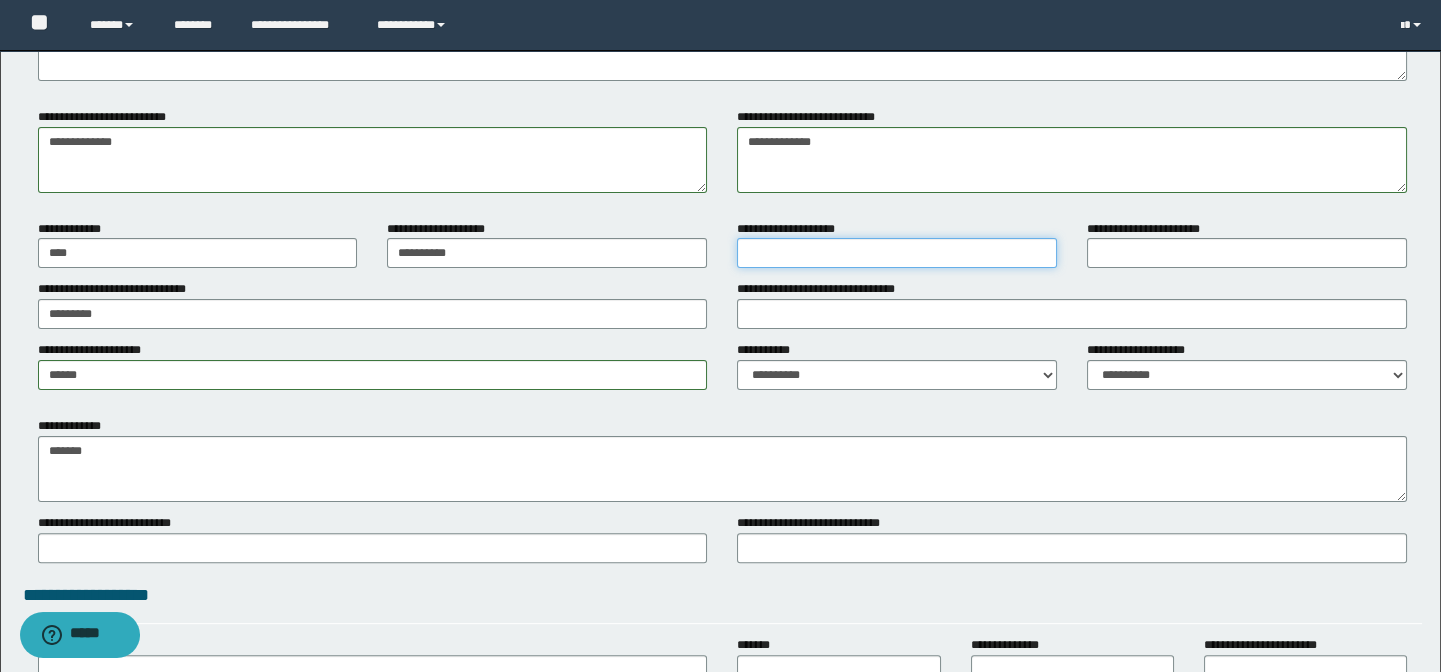 click on "**********" at bounding box center [897, 253] 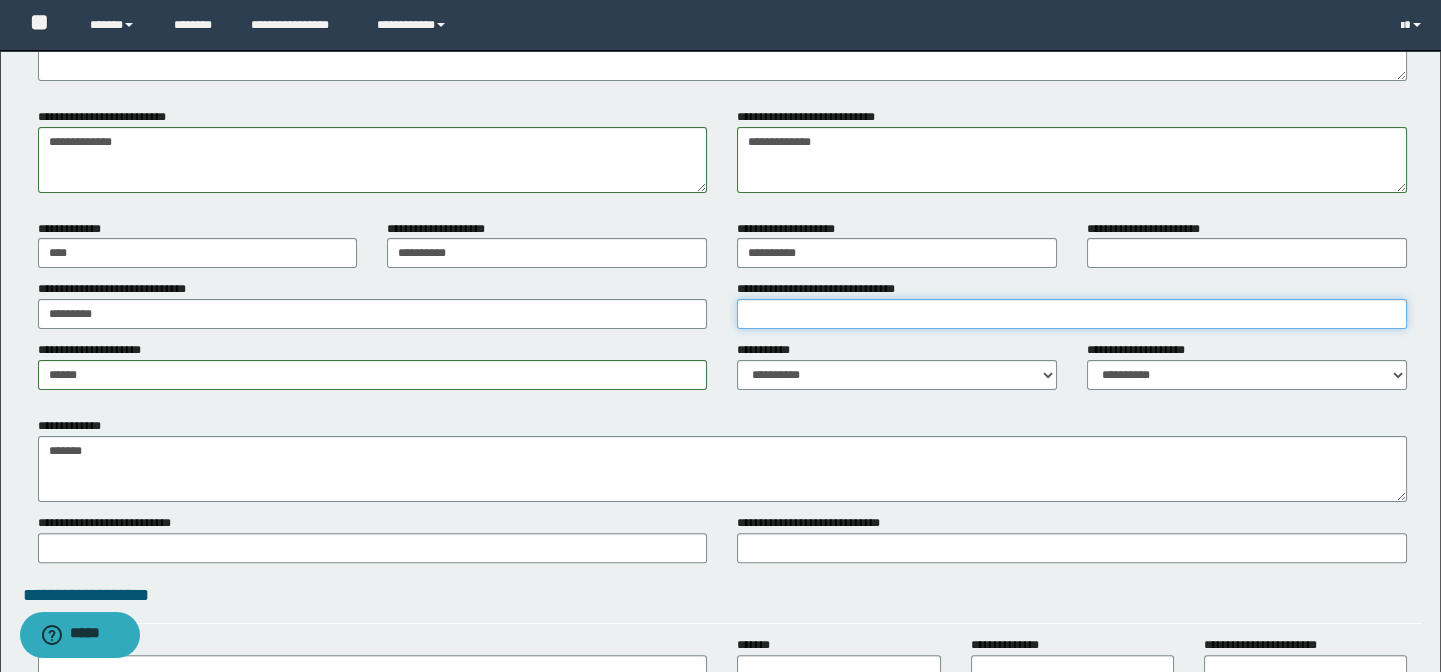 click on "**********" at bounding box center (1072, 314) 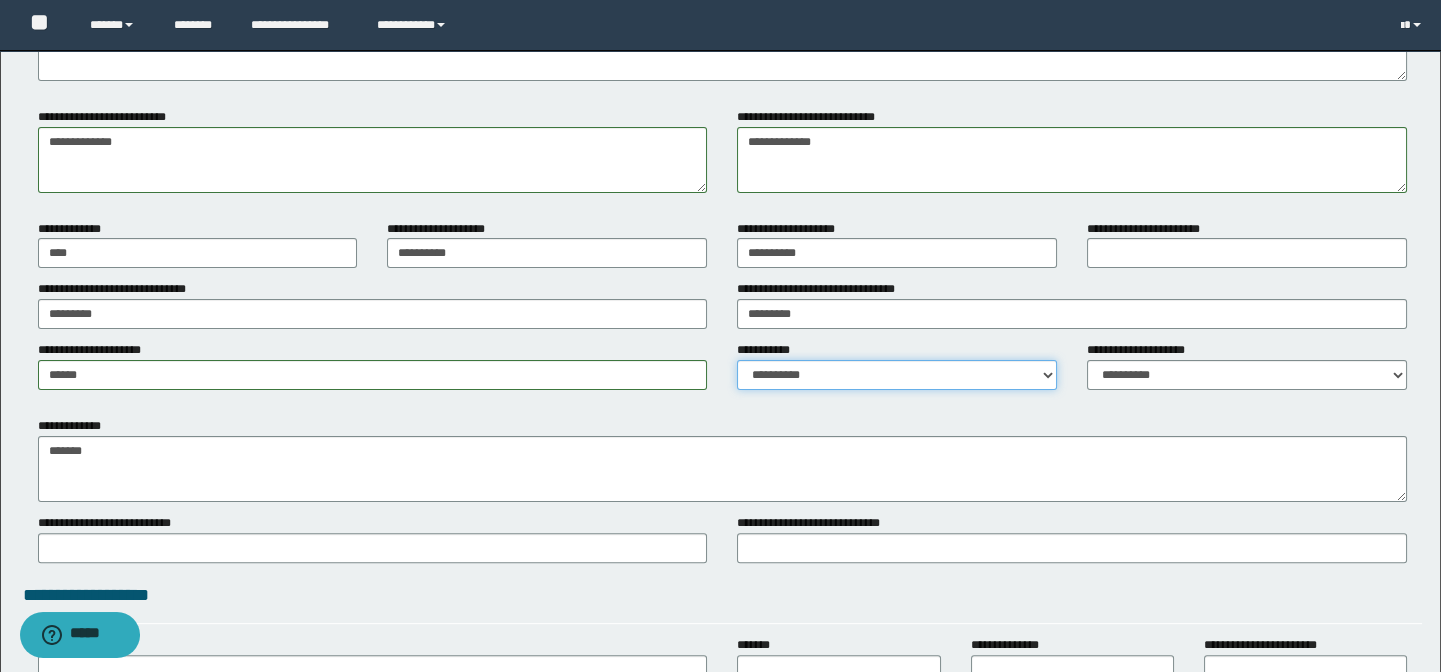 click on "**********" at bounding box center (897, 375) 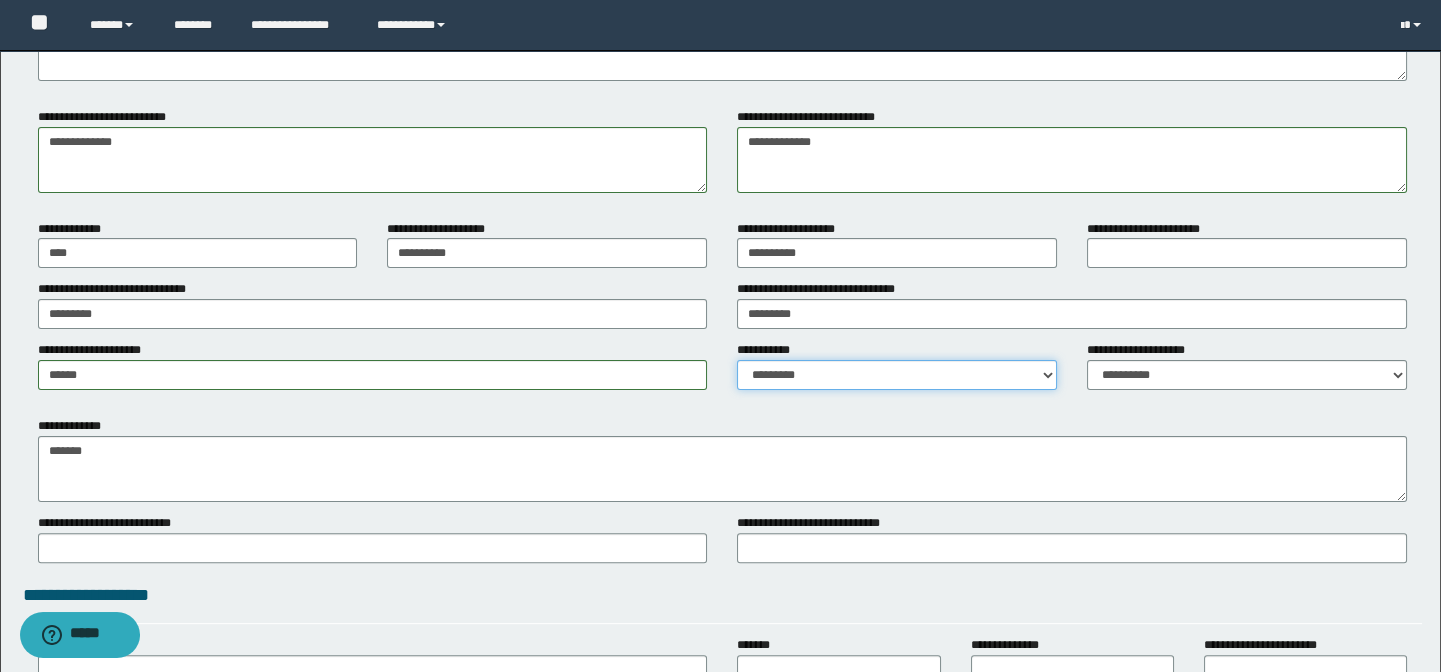 click on "**********" at bounding box center [897, 375] 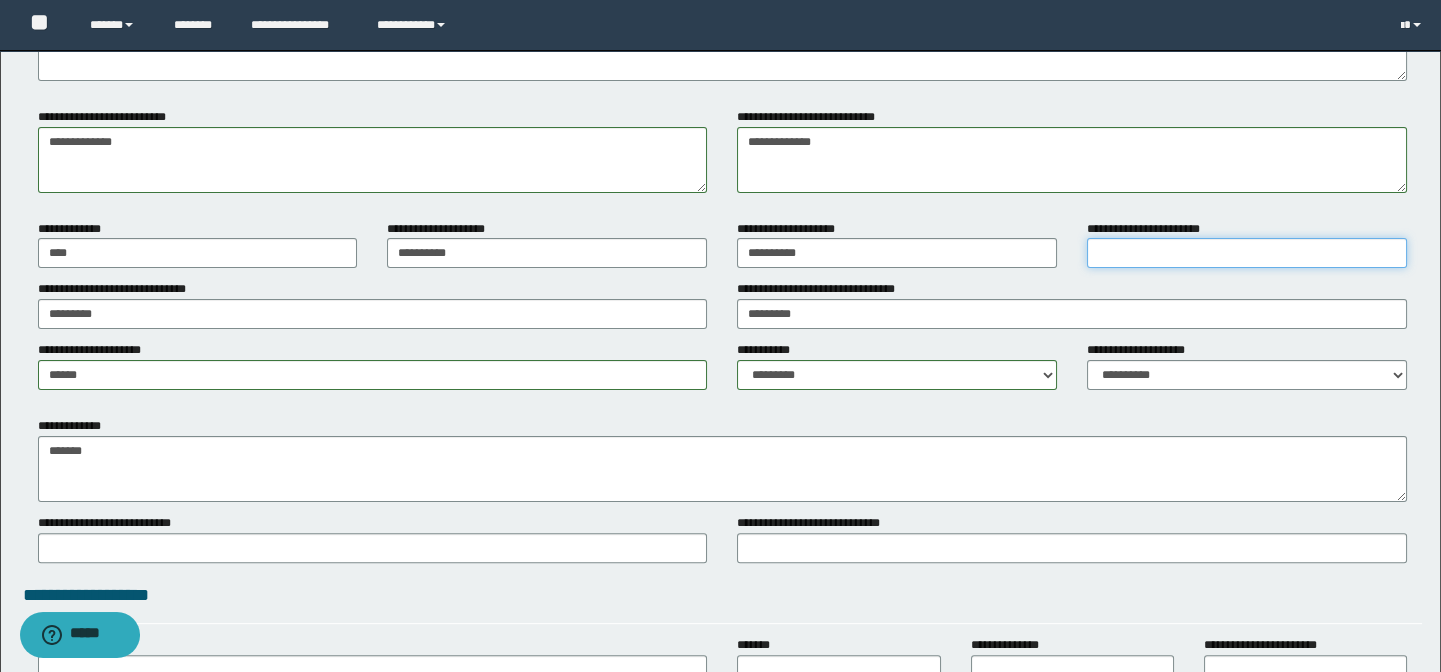 click on "**********" at bounding box center (1247, 253) 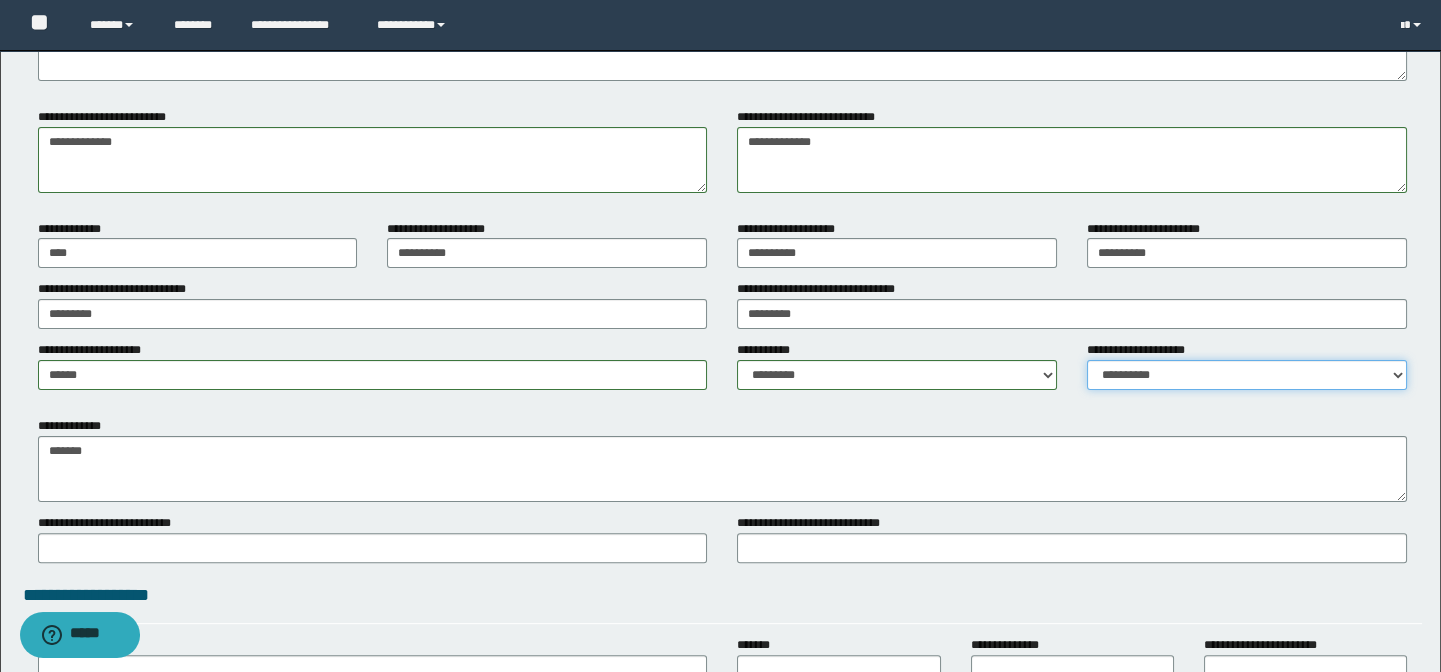 click on "**********" at bounding box center [1247, 375] 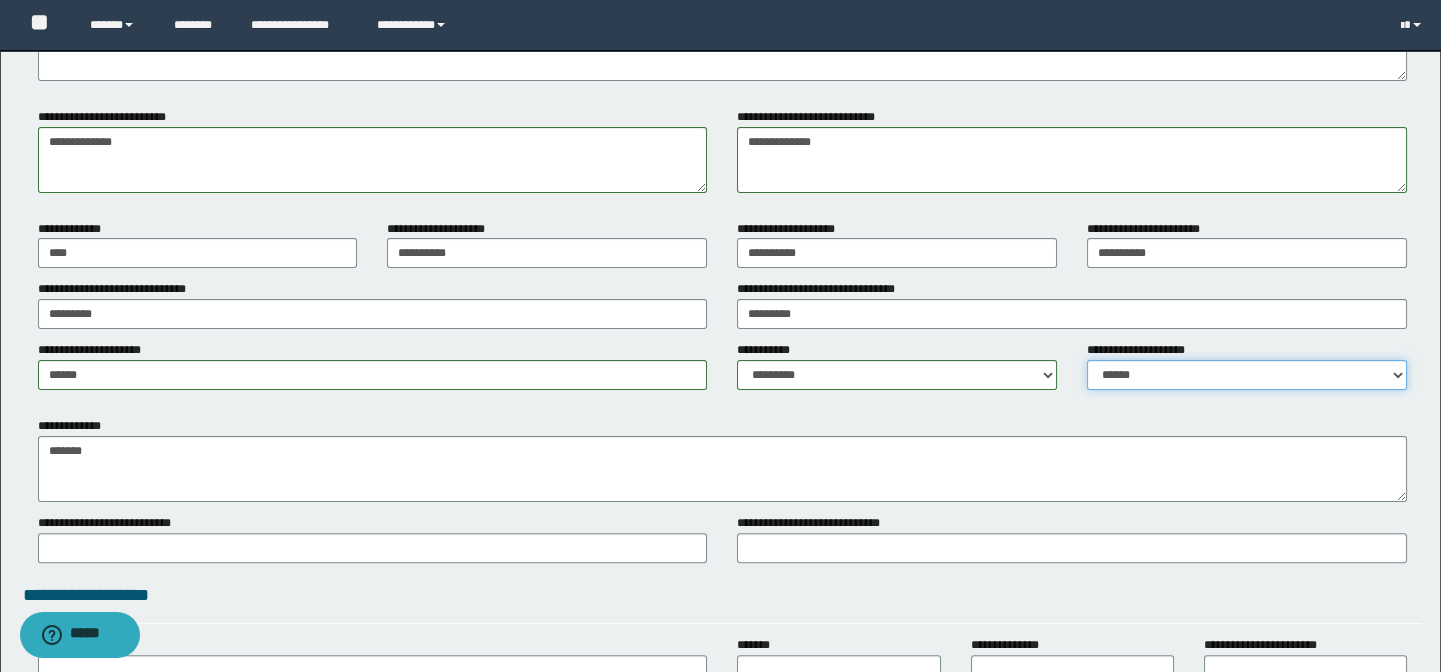 click on "**********" at bounding box center (1247, 375) 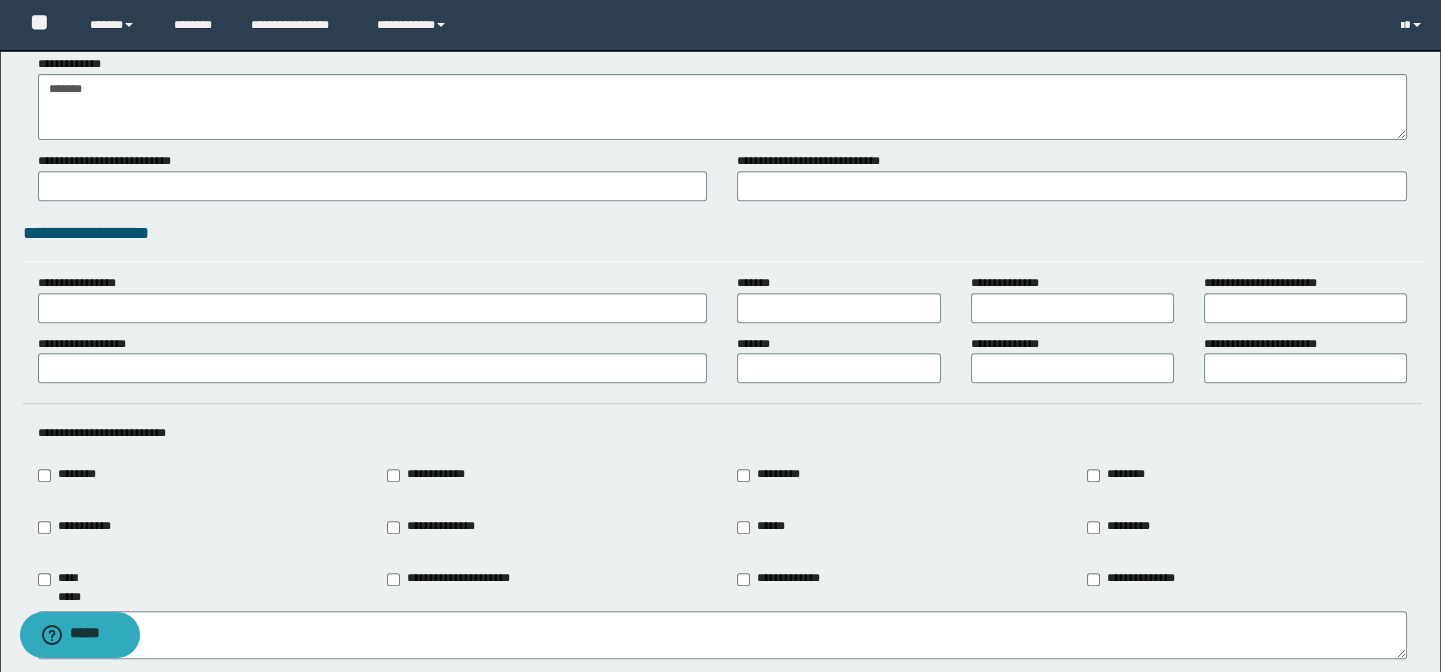 scroll, scrollTop: 1818, scrollLeft: 0, axis: vertical 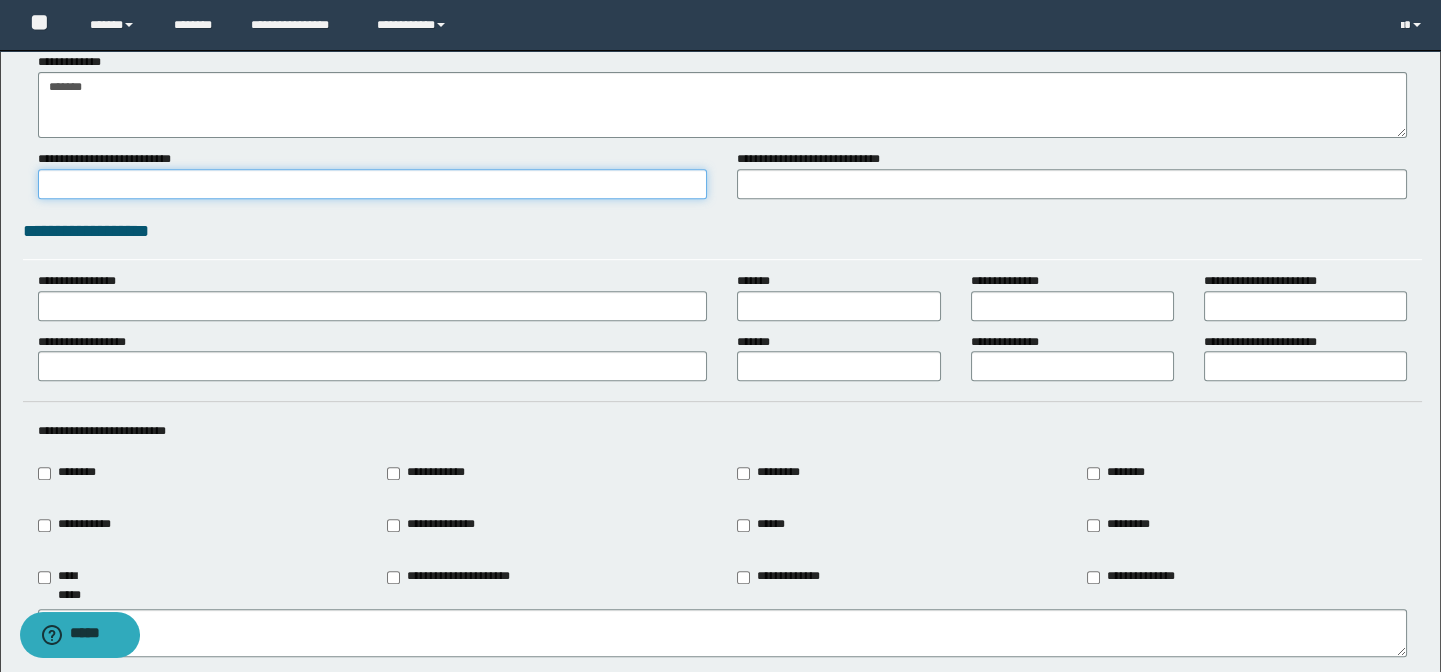 click on "**********" at bounding box center [373, 184] 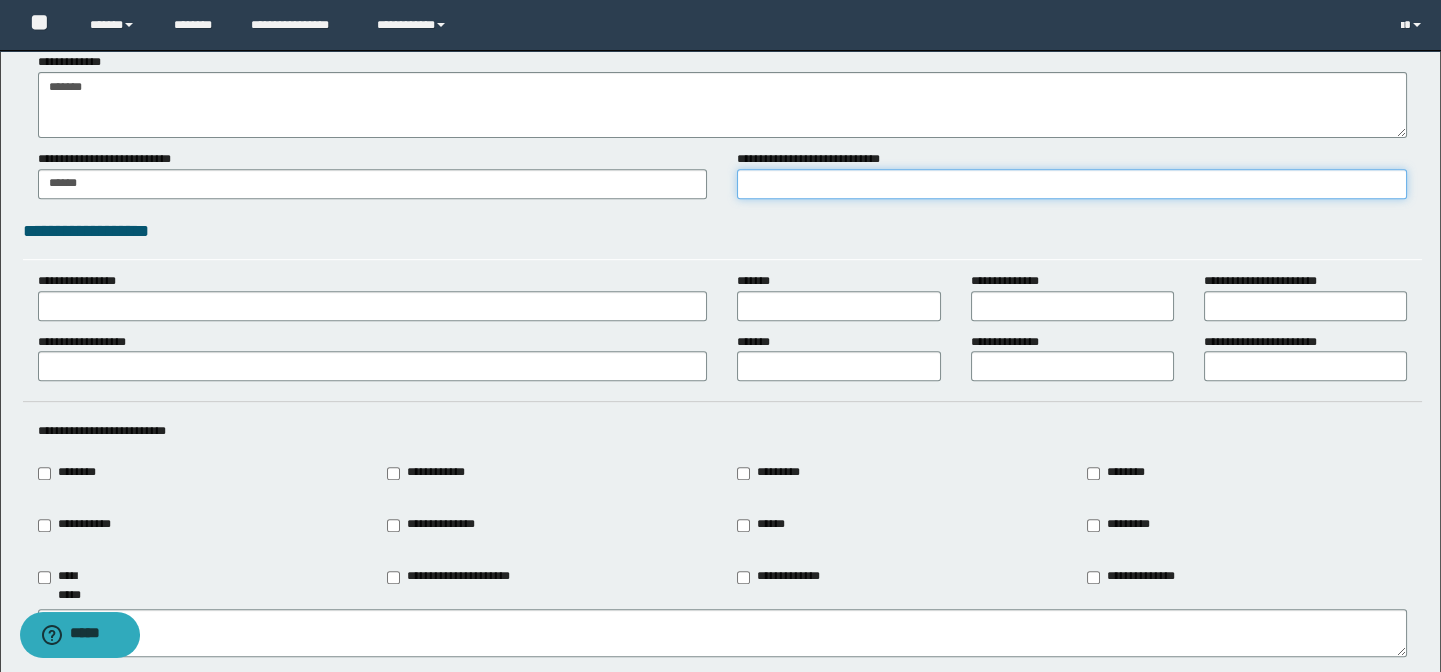 click on "**********" at bounding box center (1072, 184) 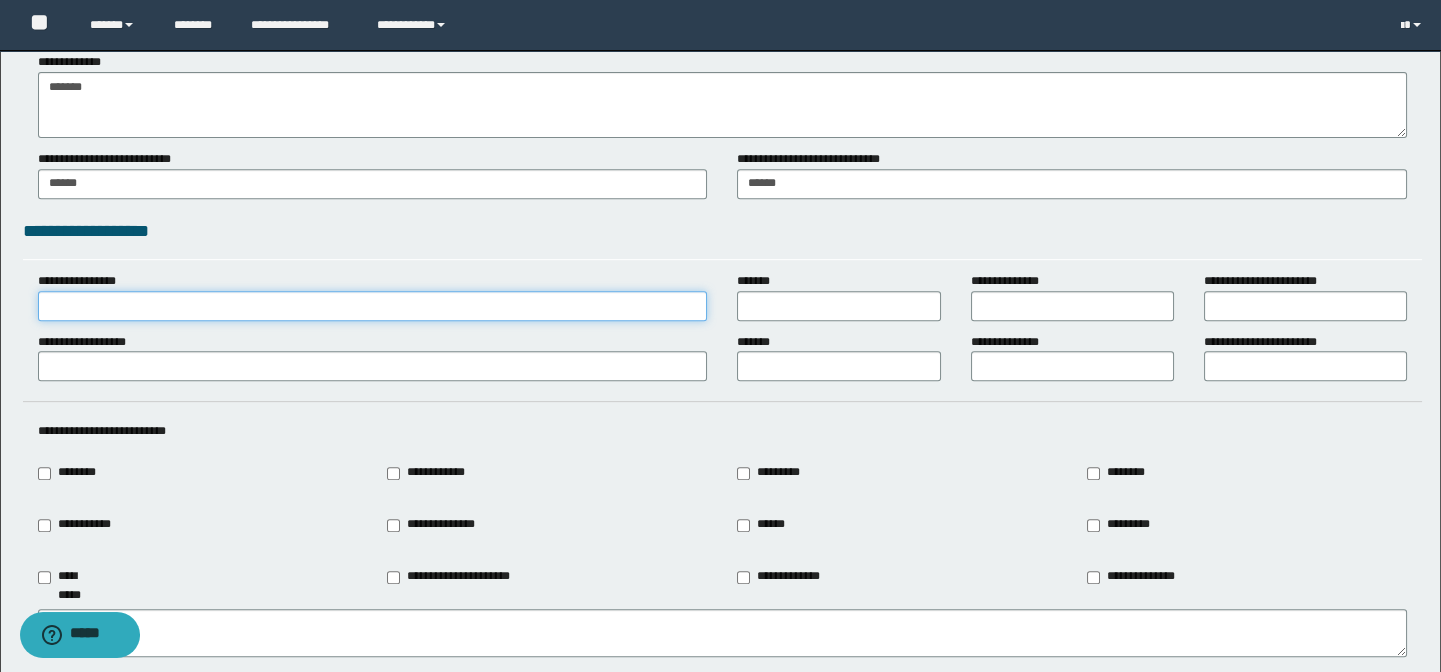 click on "**********" at bounding box center [373, 306] 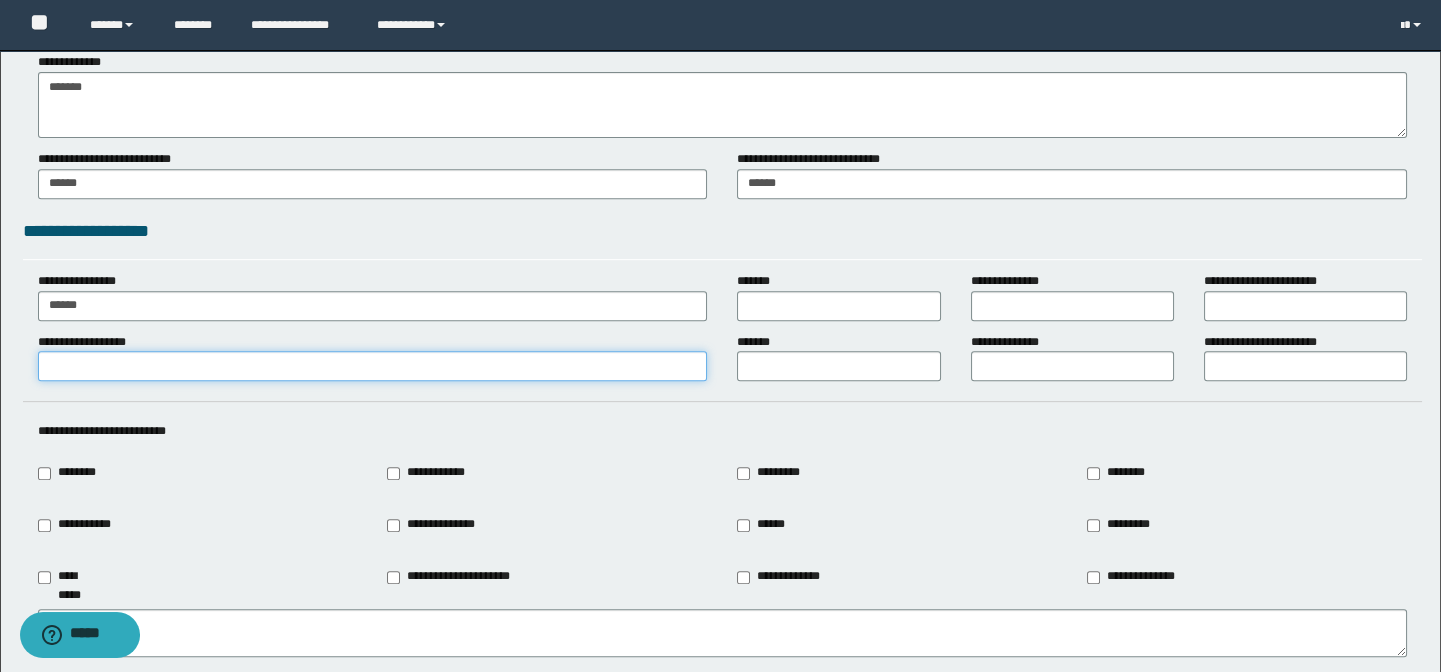 click on "**********" at bounding box center (373, 366) 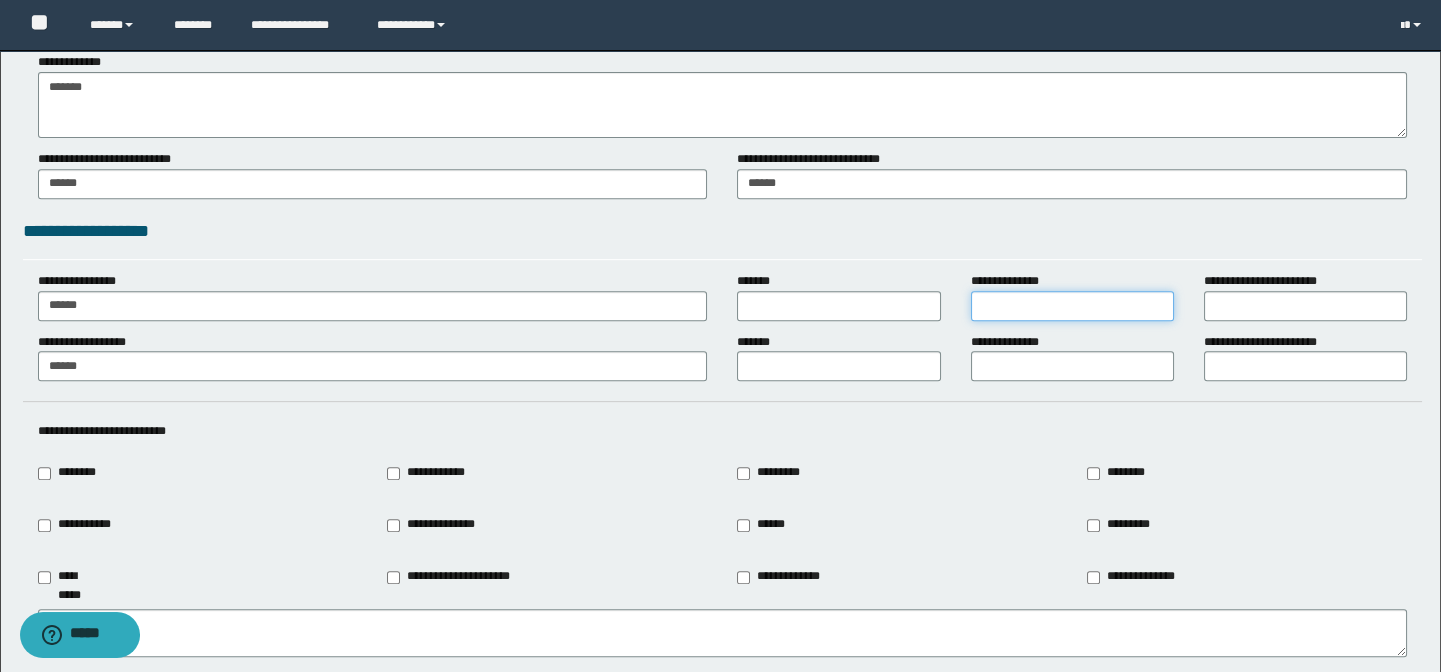 click on "**********" at bounding box center [1072, 306] 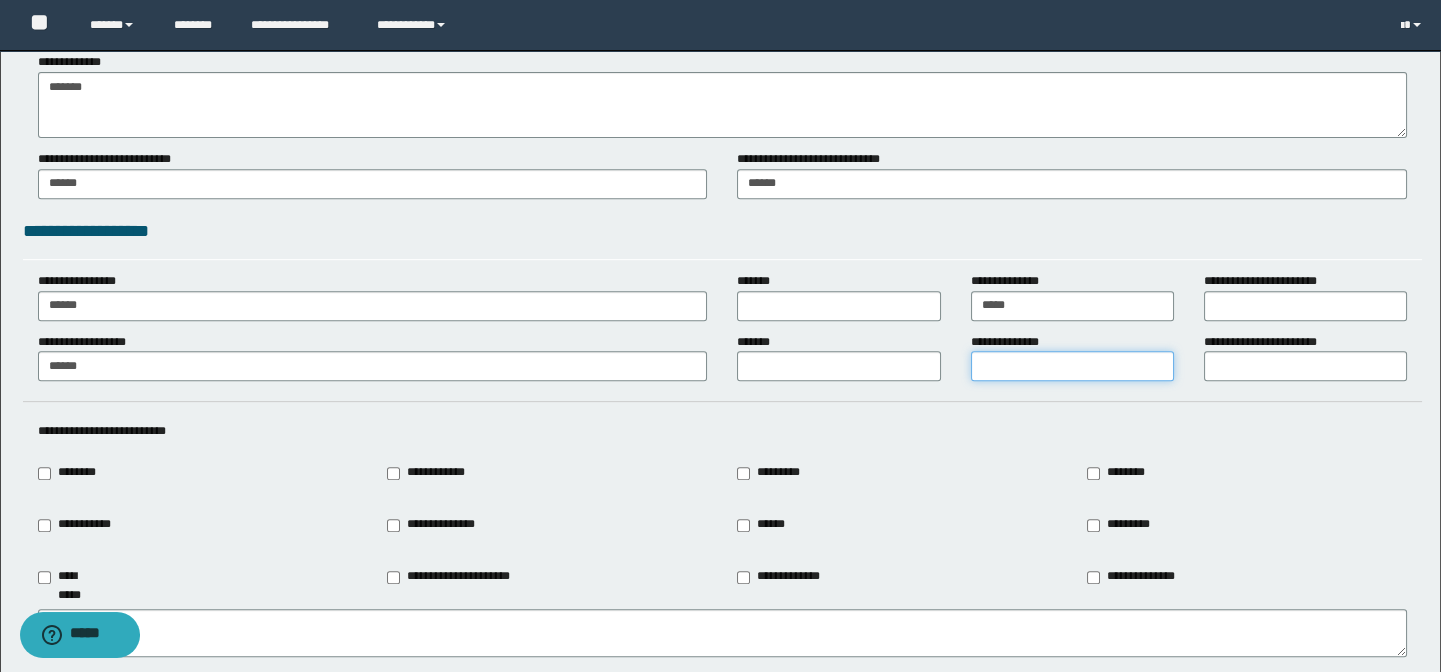 drag, startPoint x: 1043, startPoint y: 378, endPoint x: 1056, endPoint y: 377, distance: 13.038404 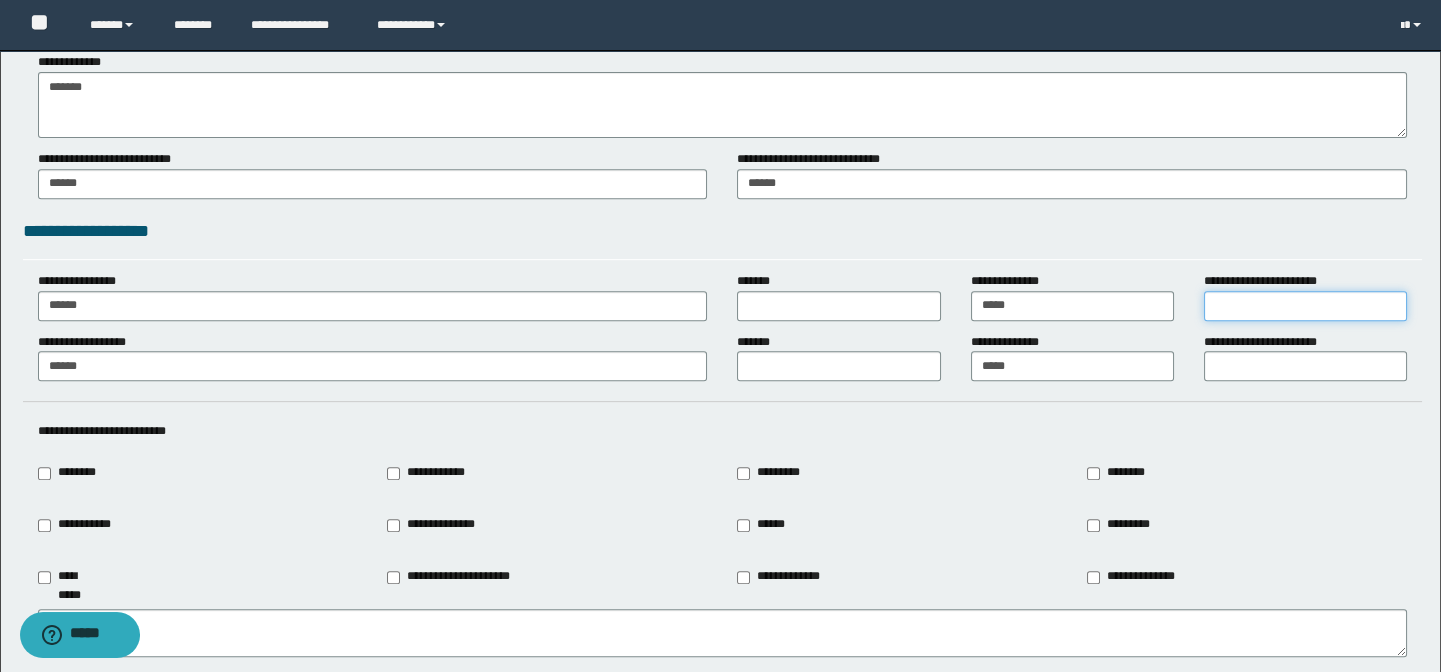 click on "**********" at bounding box center [1305, 306] 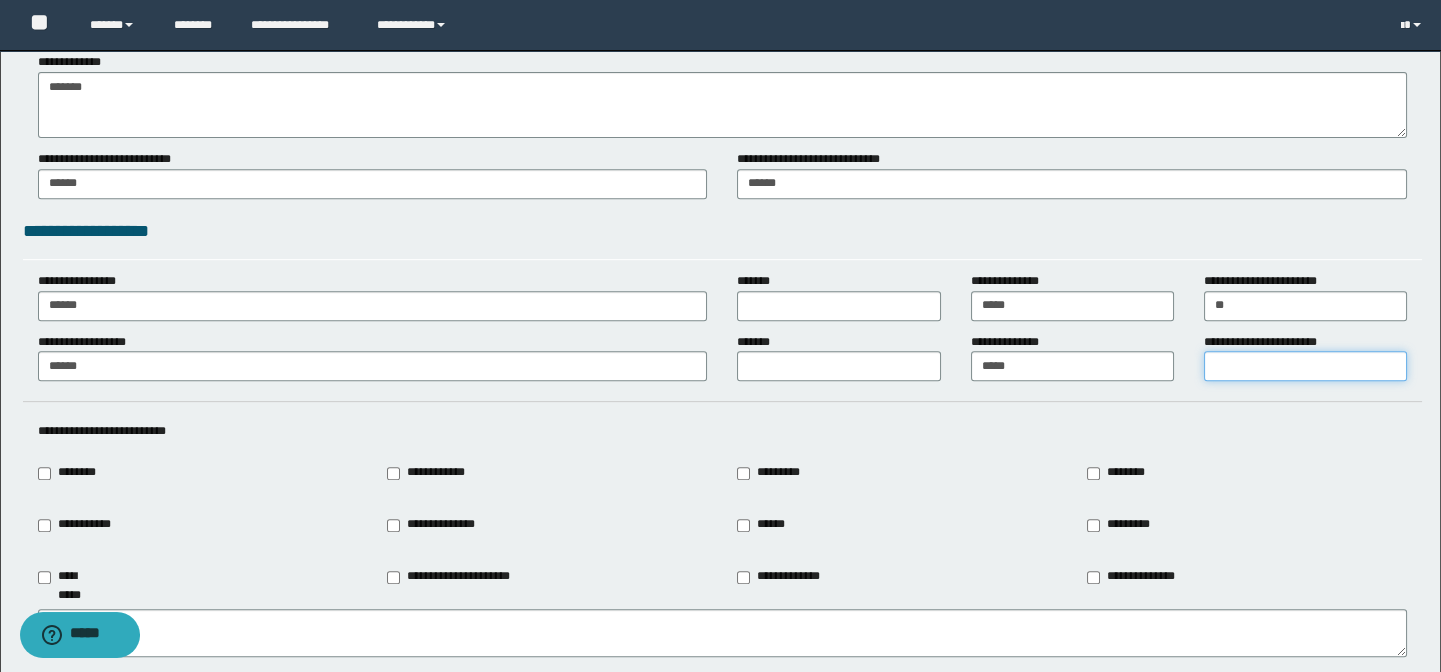 drag, startPoint x: 1285, startPoint y: 359, endPoint x: 1285, endPoint y: 373, distance: 14 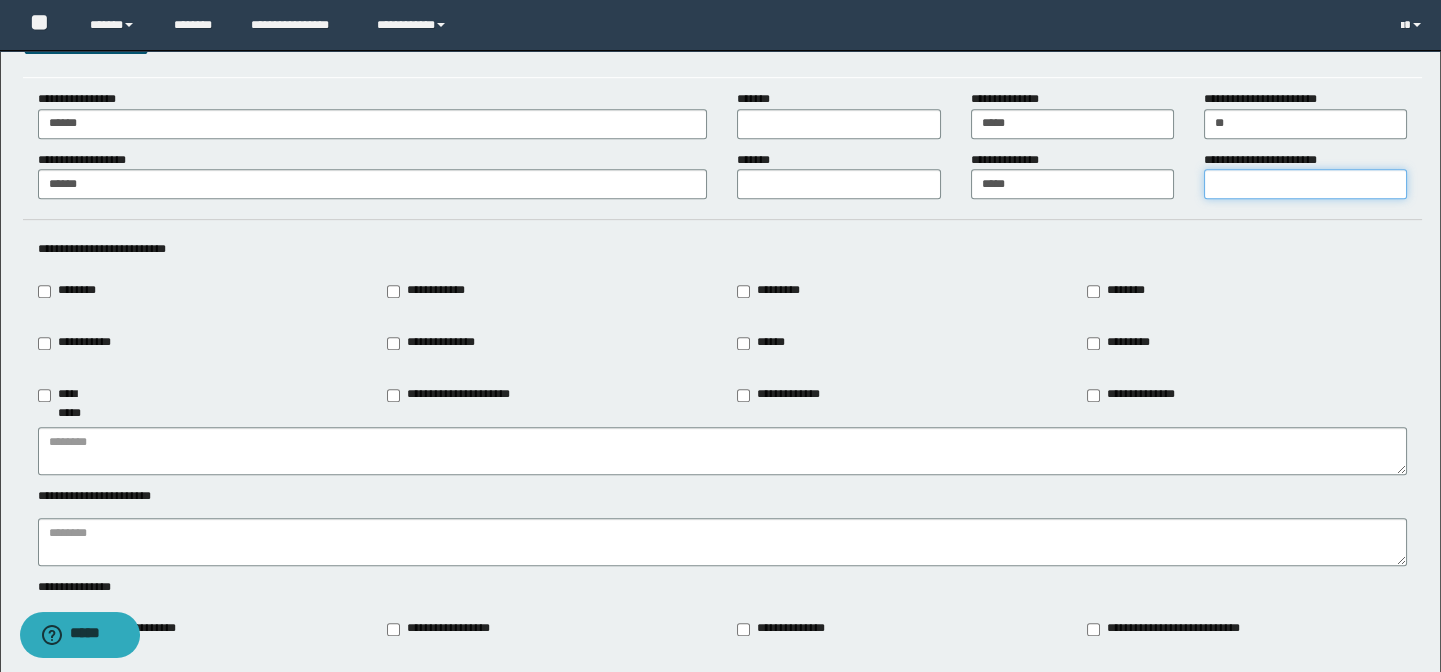click on "**********" at bounding box center (1305, 184) 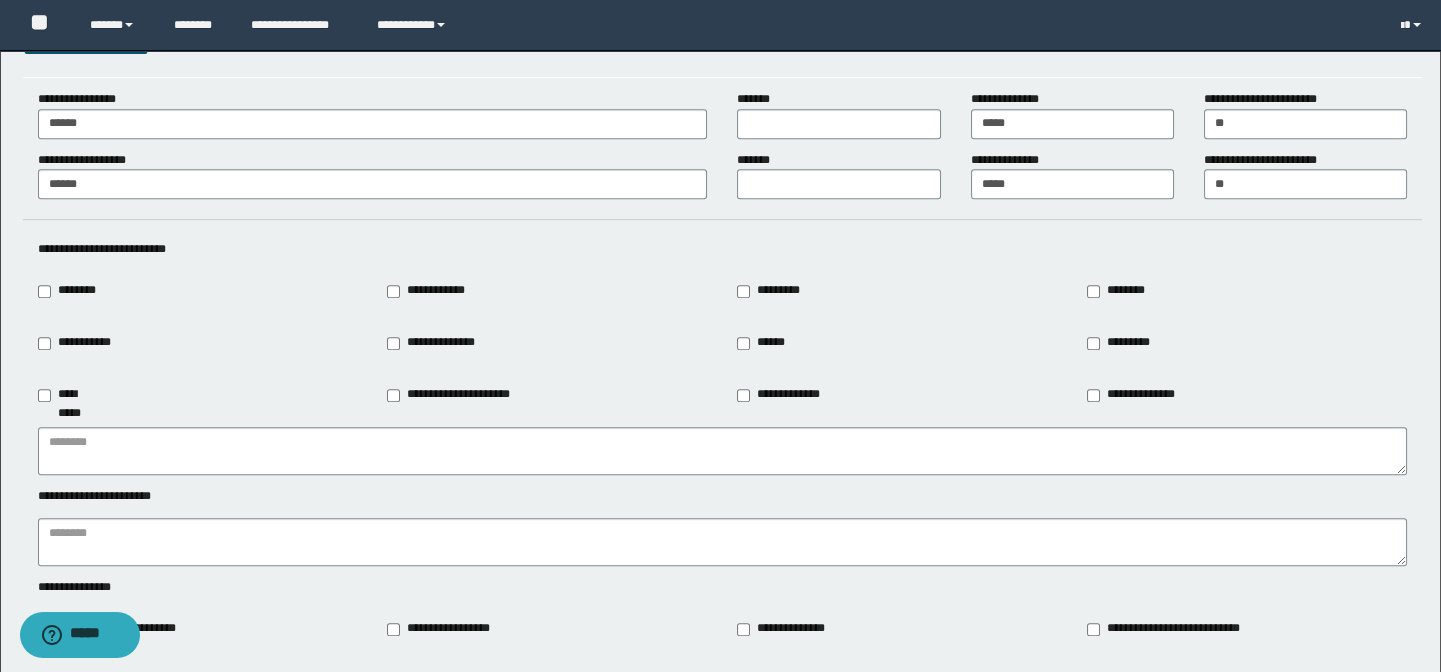 click on "********" at bounding box center [73, 291] 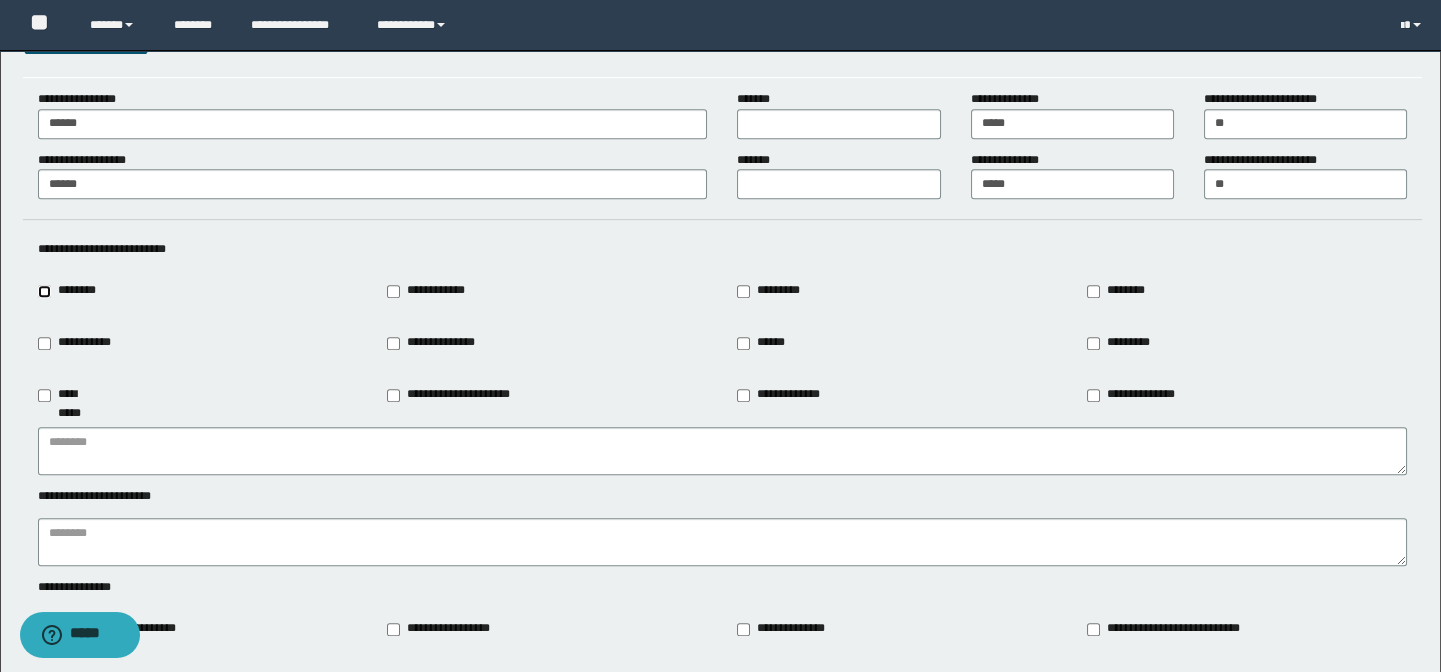 type on "********" 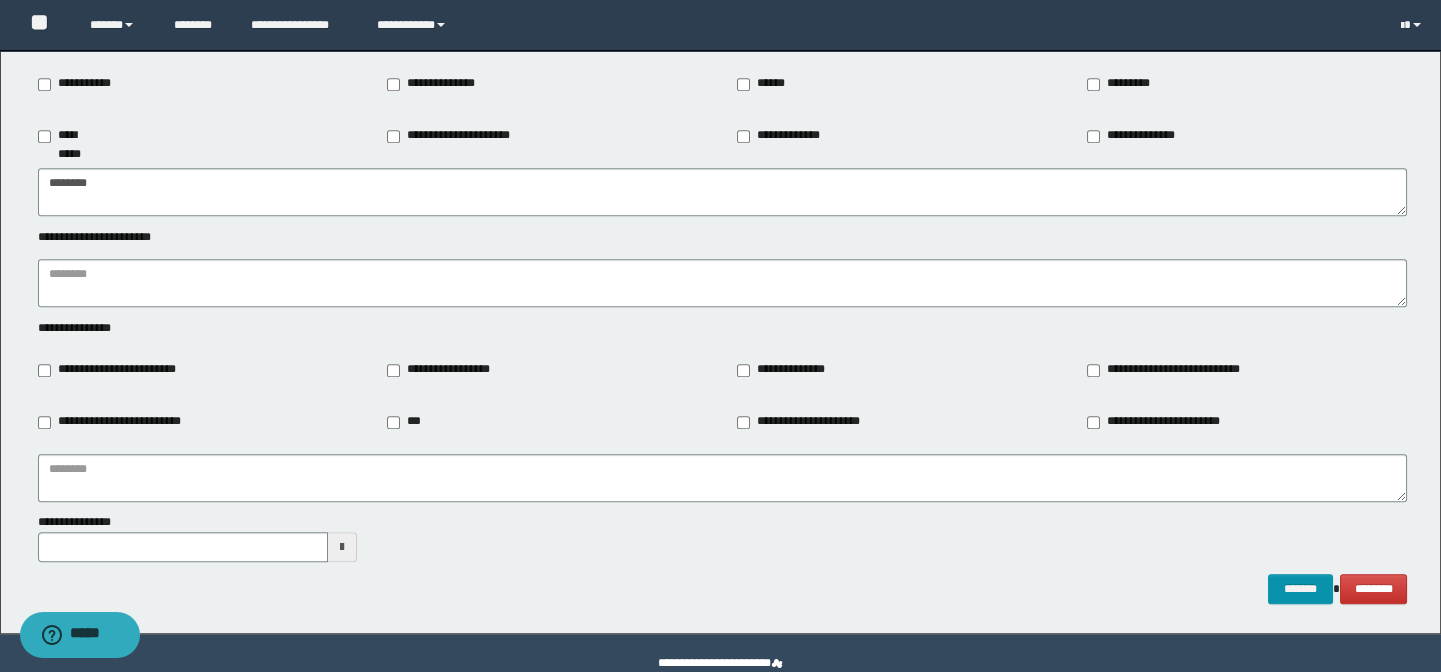 scroll, scrollTop: 2299, scrollLeft: 0, axis: vertical 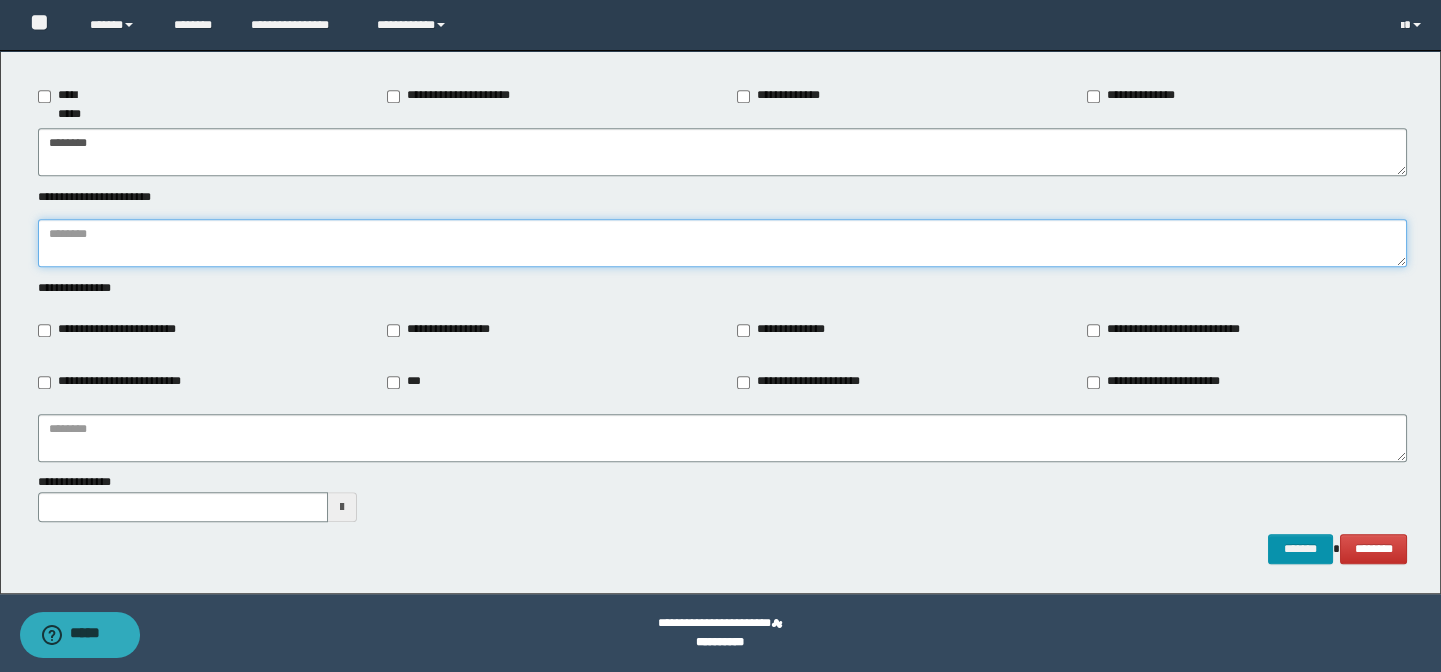 click at bounding box center [723, 243] 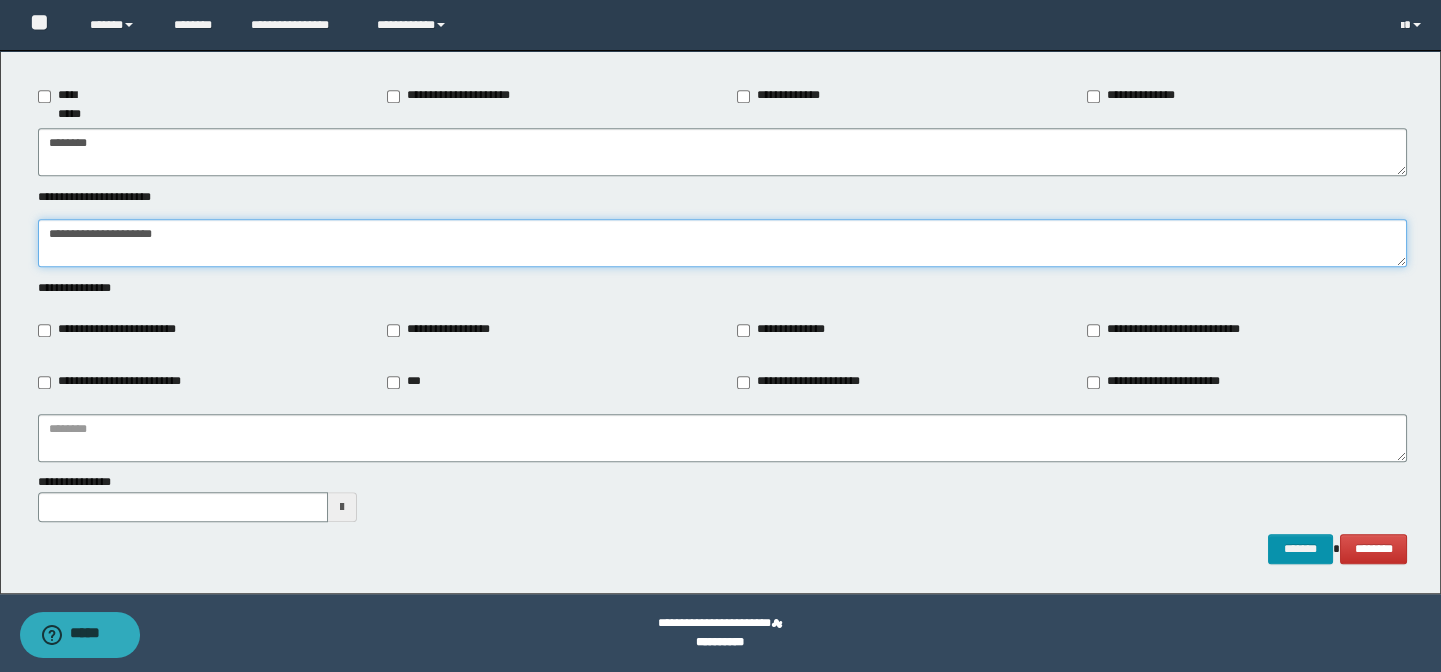 type on "**********" 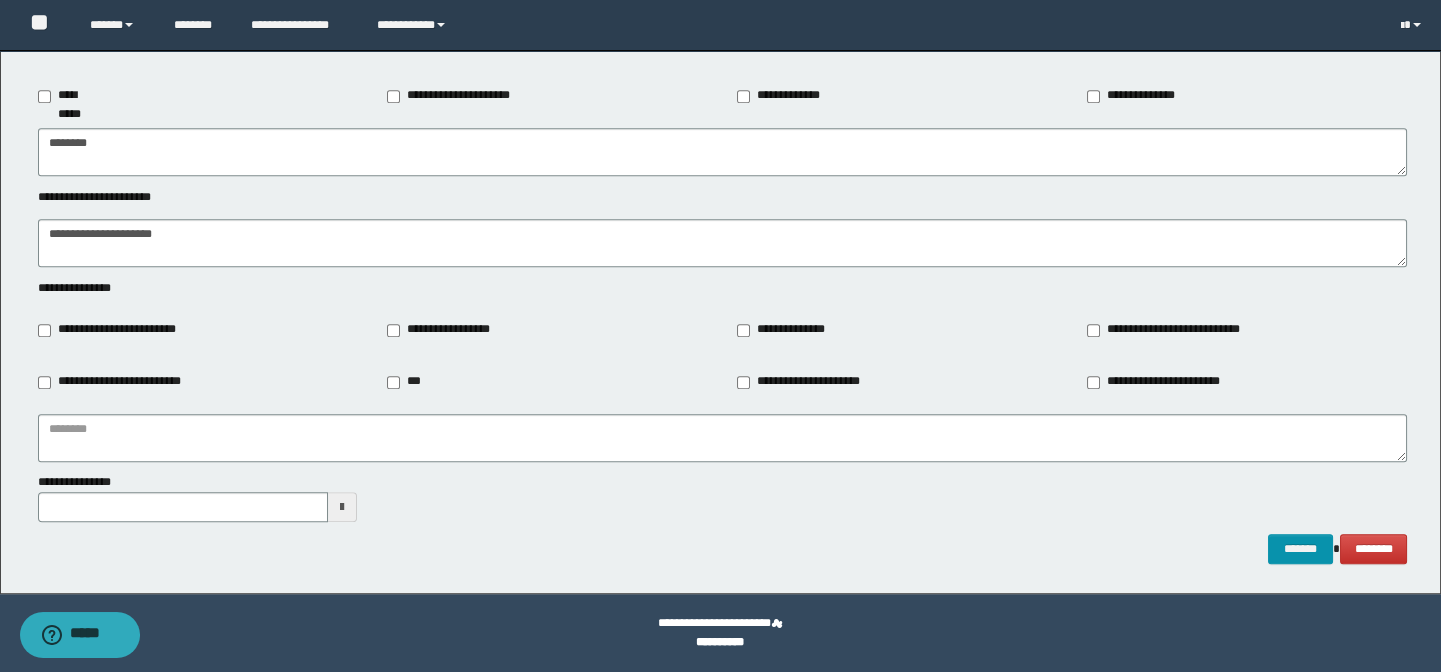 click on "**********" at bounding box center [806, 382] 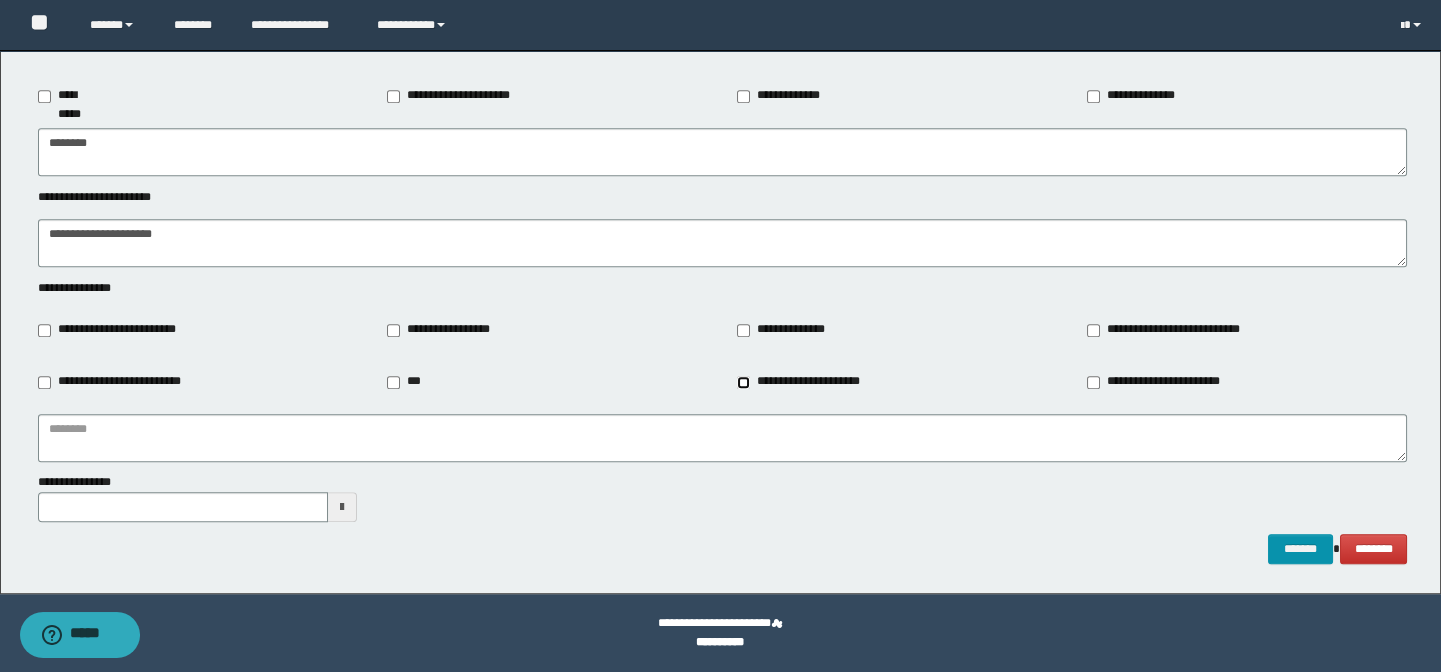 type on "**********" 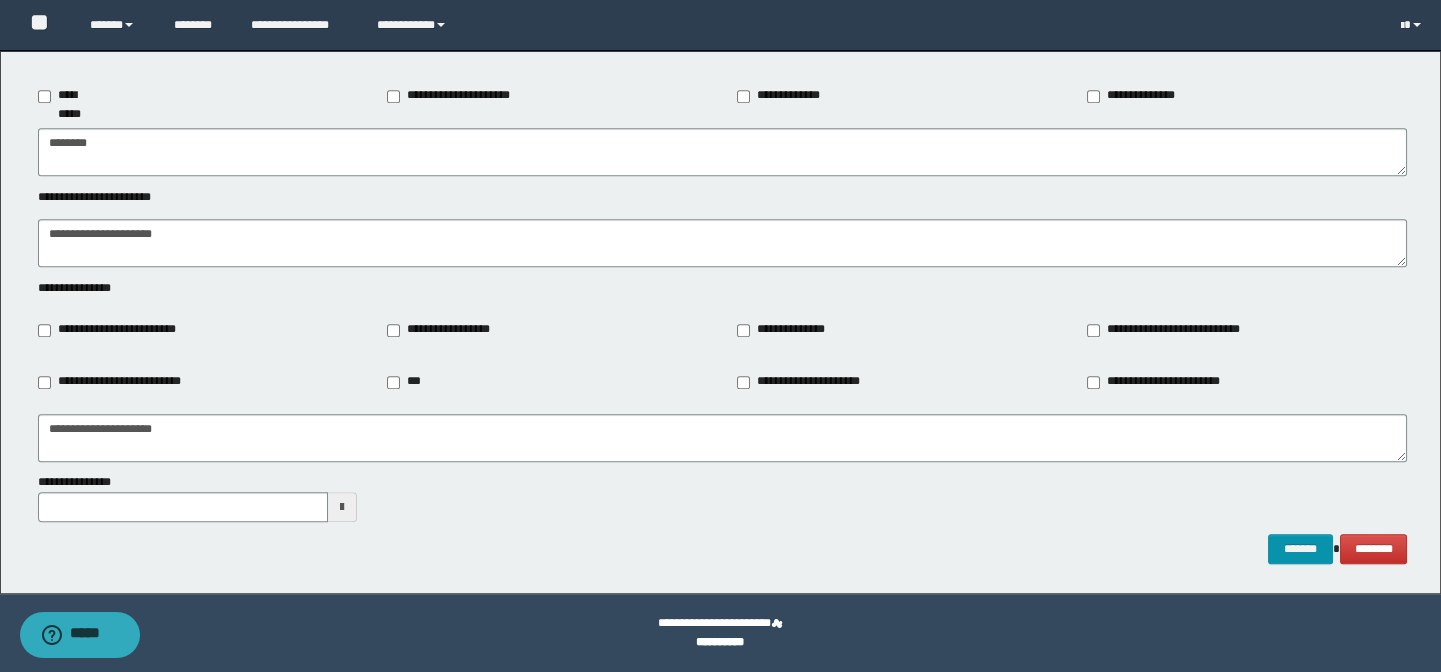 click at bounding box center (342, 507) 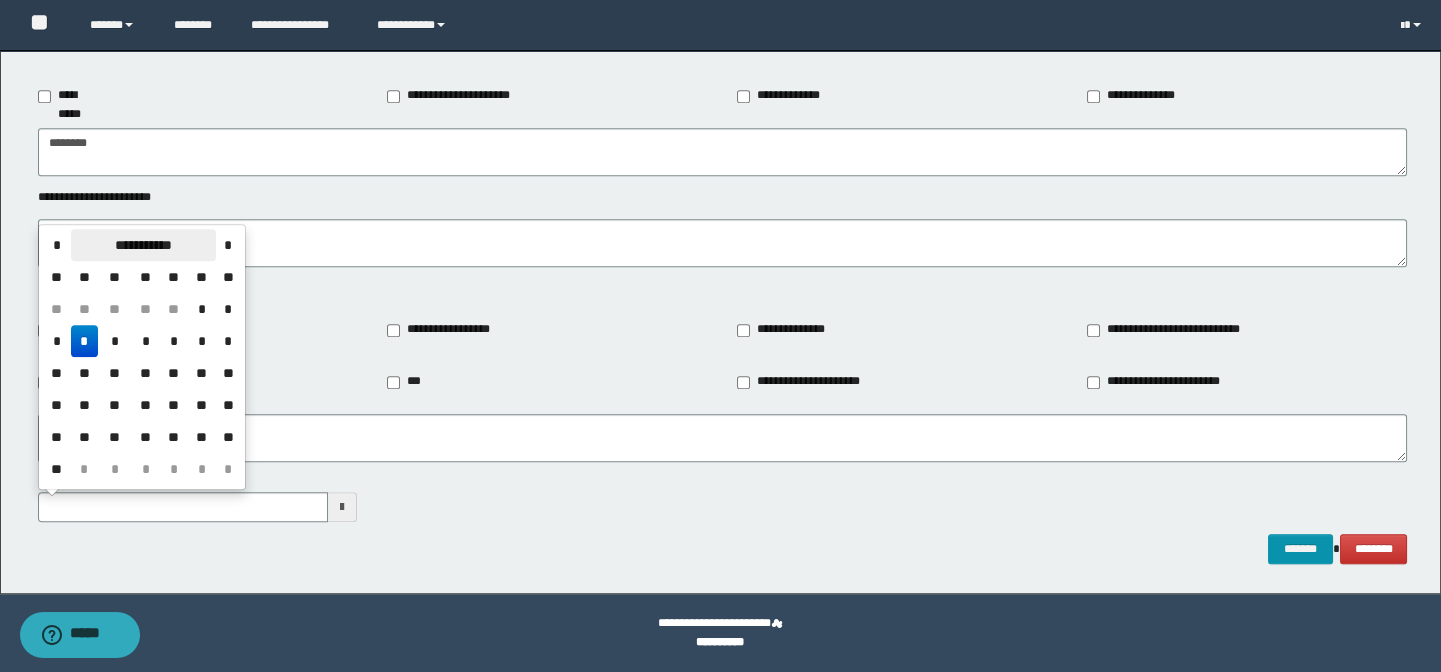 click on "**********" at bounding box center (143, 245) 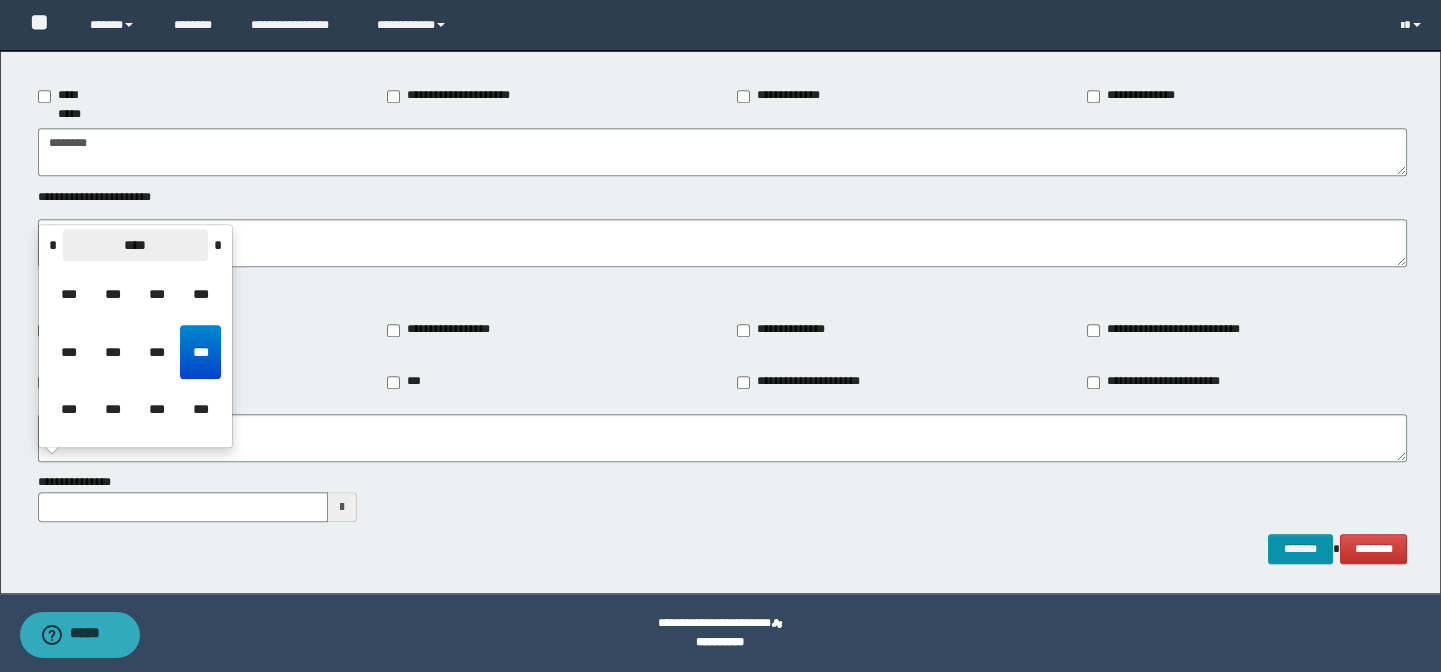 click on "****" at bounding box center (135, 245) 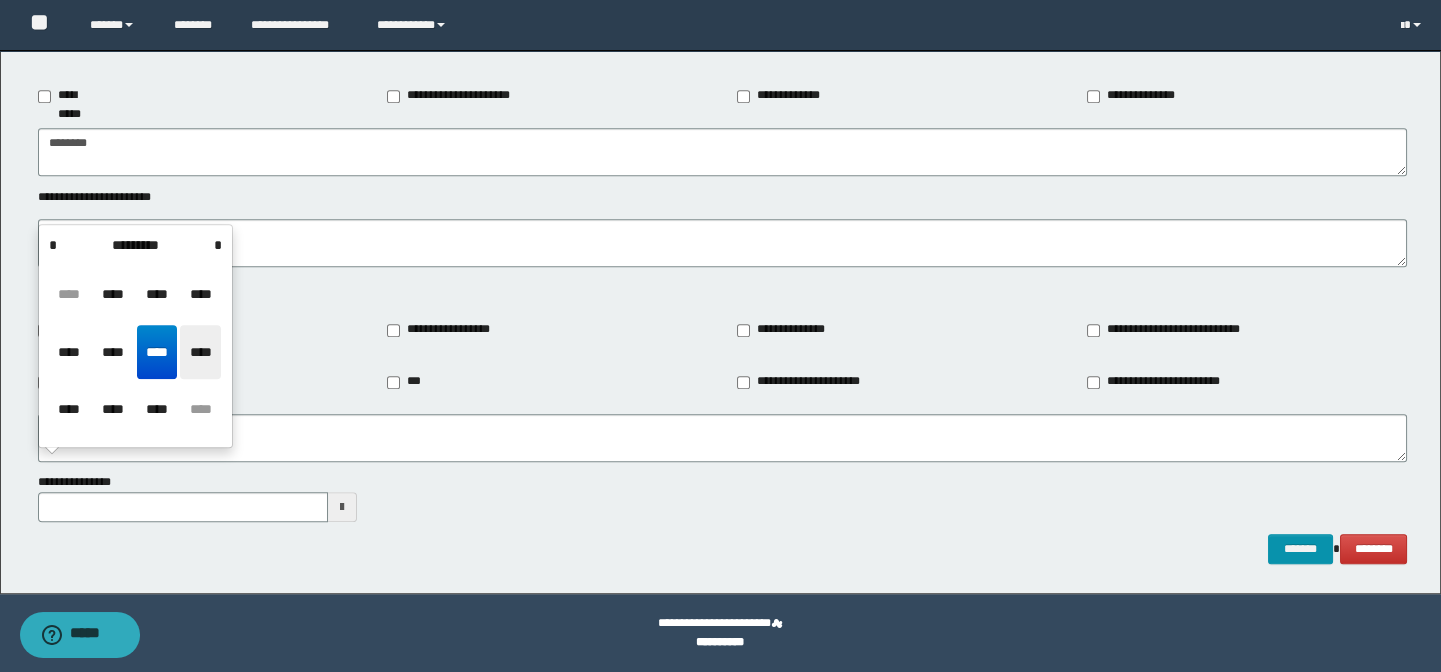 click on "****" at bounding box center (200, 352) 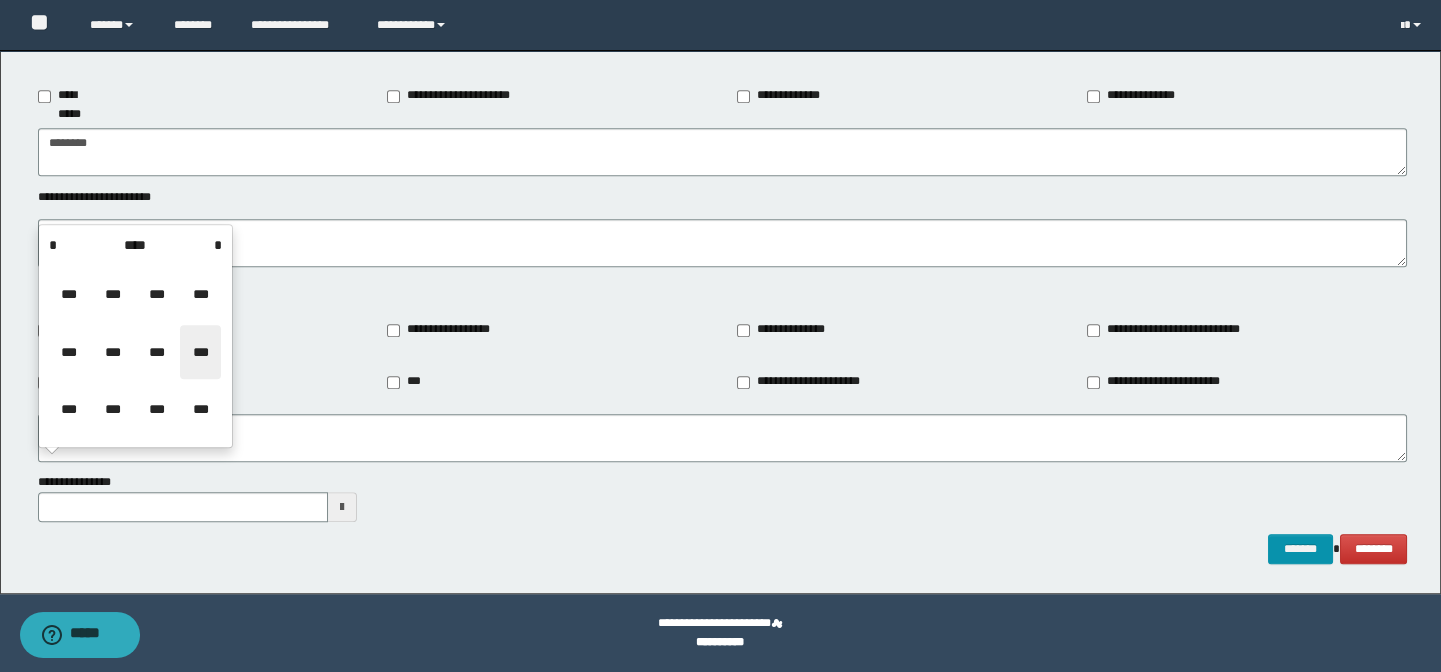 click on "***" at bounding box center [200, 352] 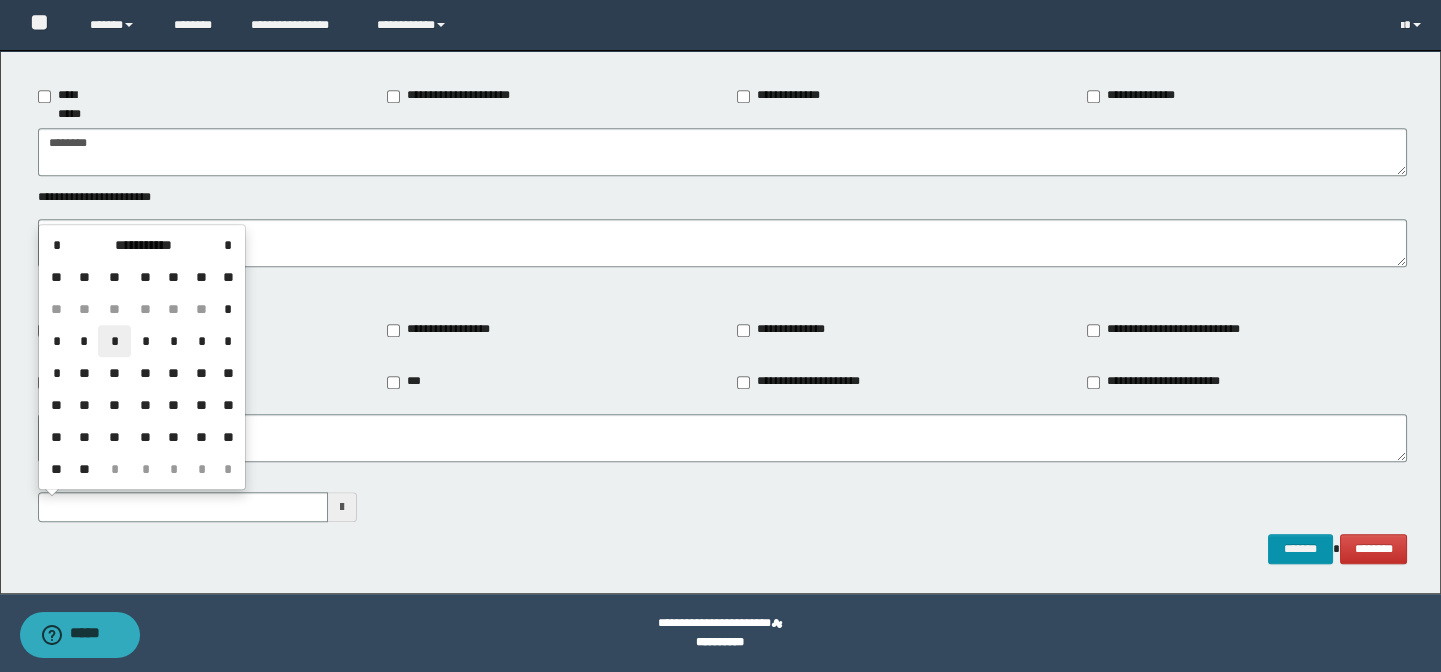 click on "*" at bounding box center [114, 341] 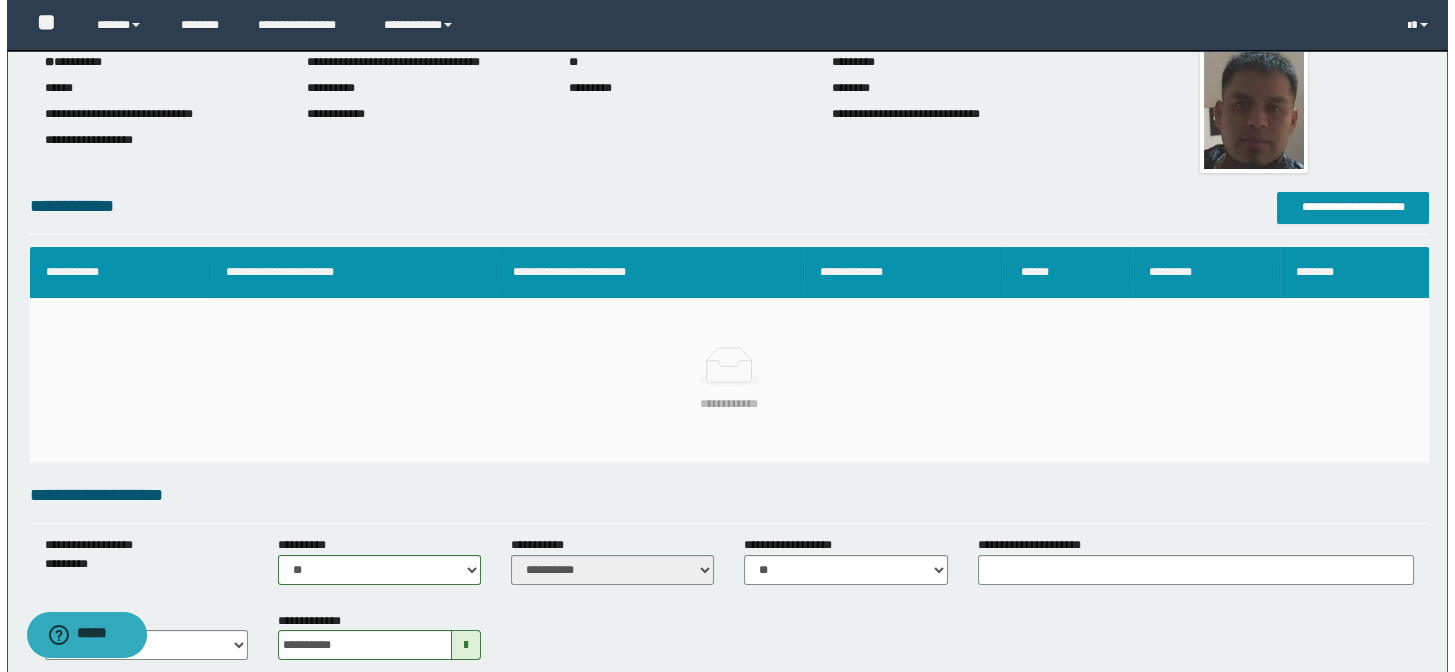 scroll, scrollTop: 0, scrollLeft: 0, axis: both 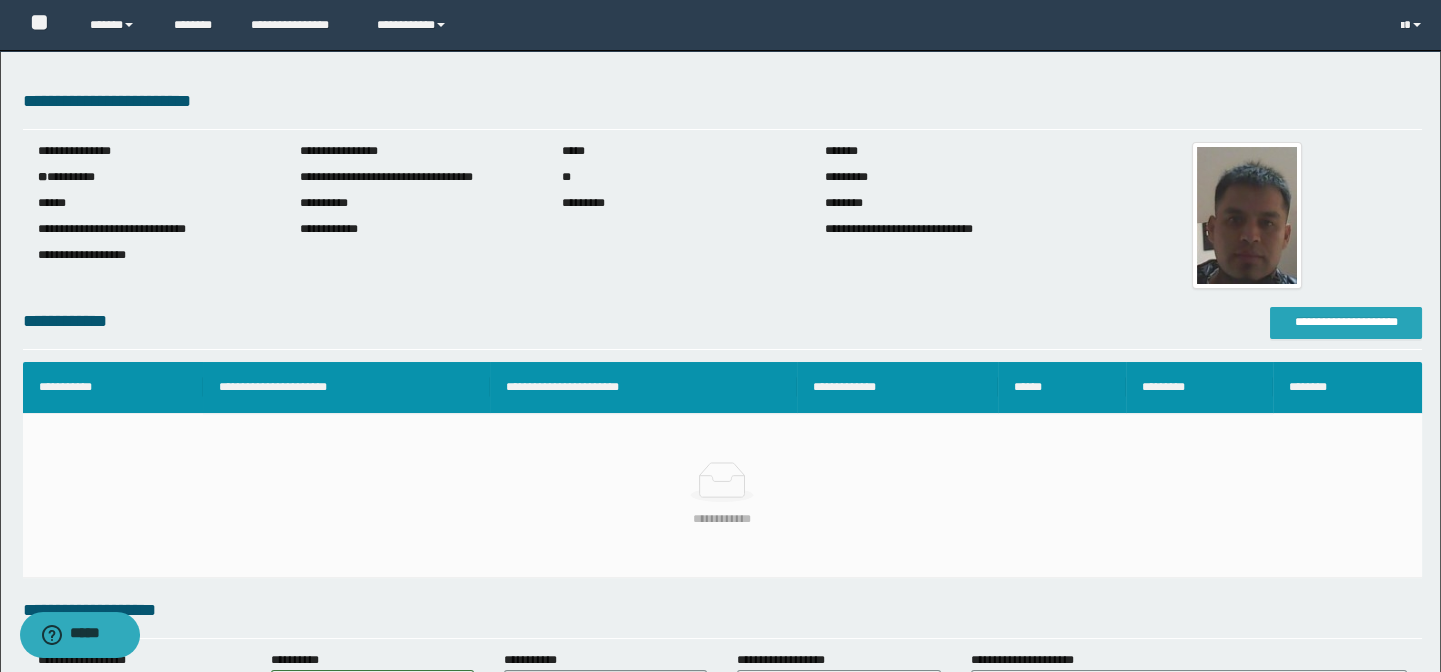 click on "**********" at bounding box center (1346, 322) 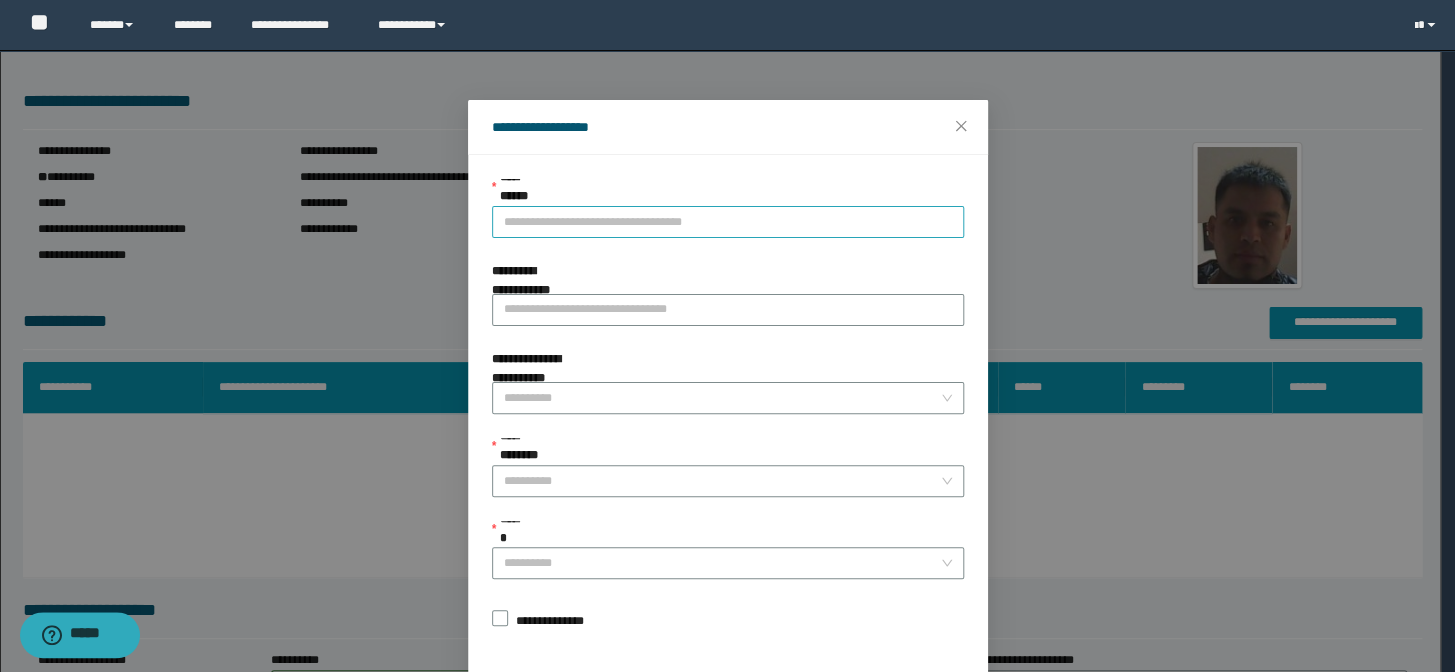 click on "**********" at bounding box center [728, 222] 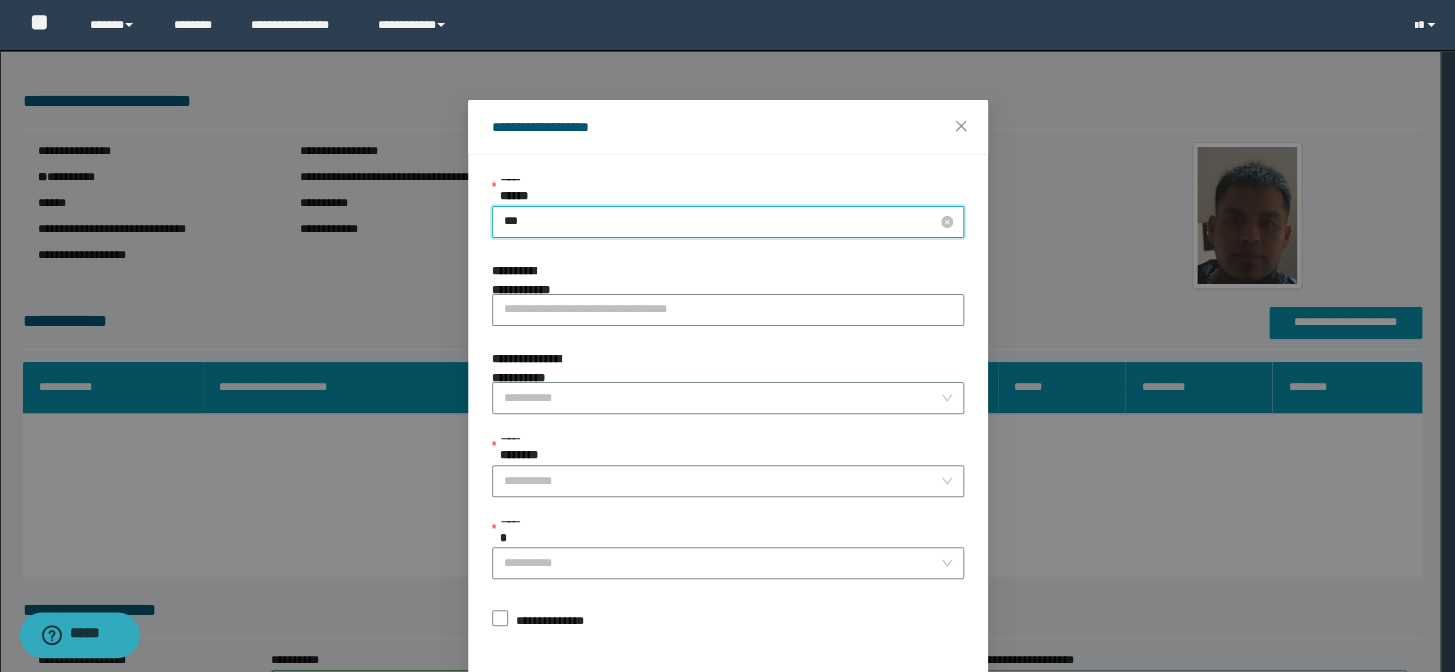 type on "****" 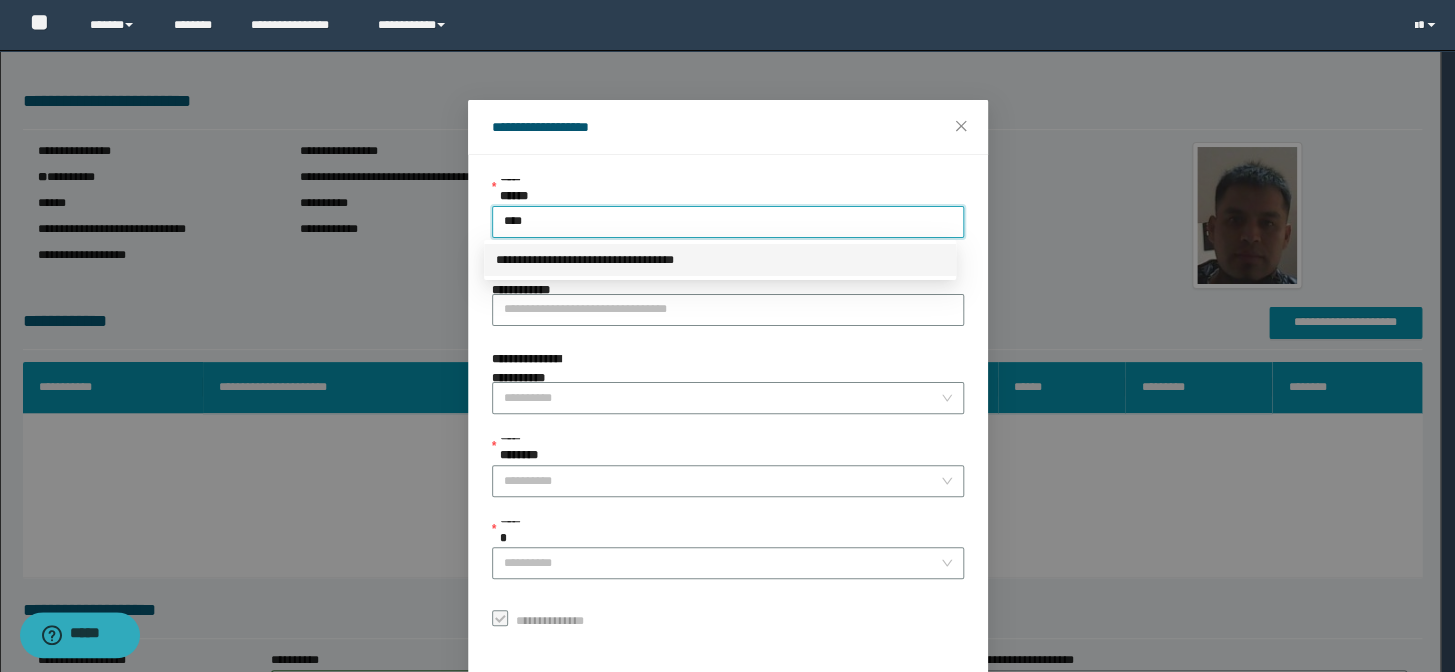 click on "**********" at bounding box center (720, 260) 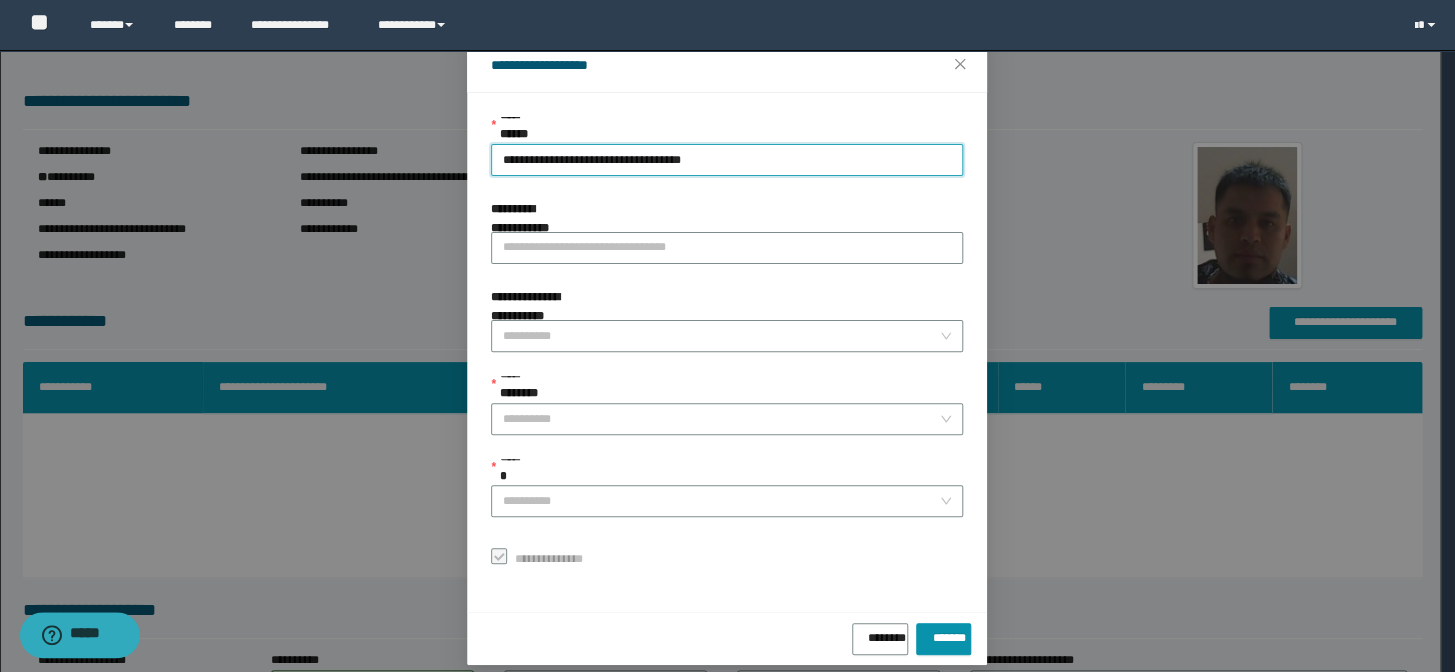 scroll, scrollTop: 79, scrollLeft: 0, axis: vertical 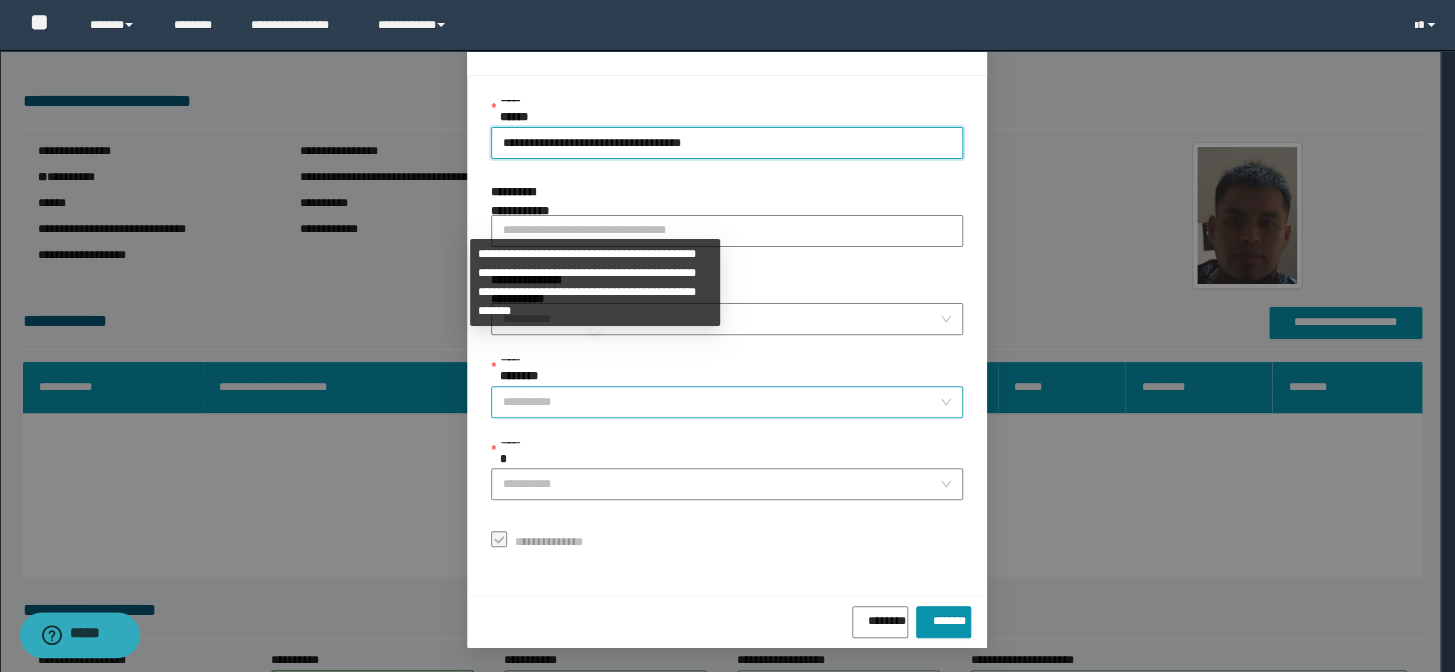 click on "**********" at bounding box center [721, 402] 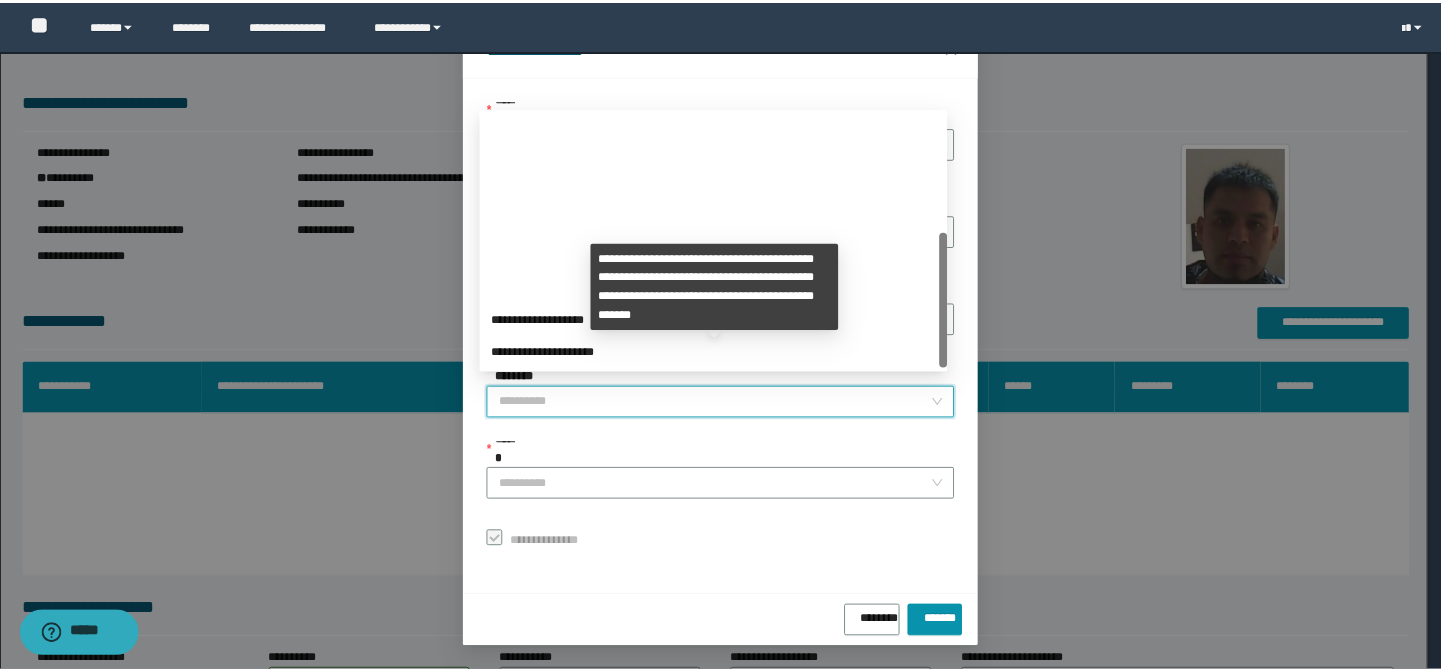 scroll, scrollTop: 223, scrollLeft: 0, axis: vertical 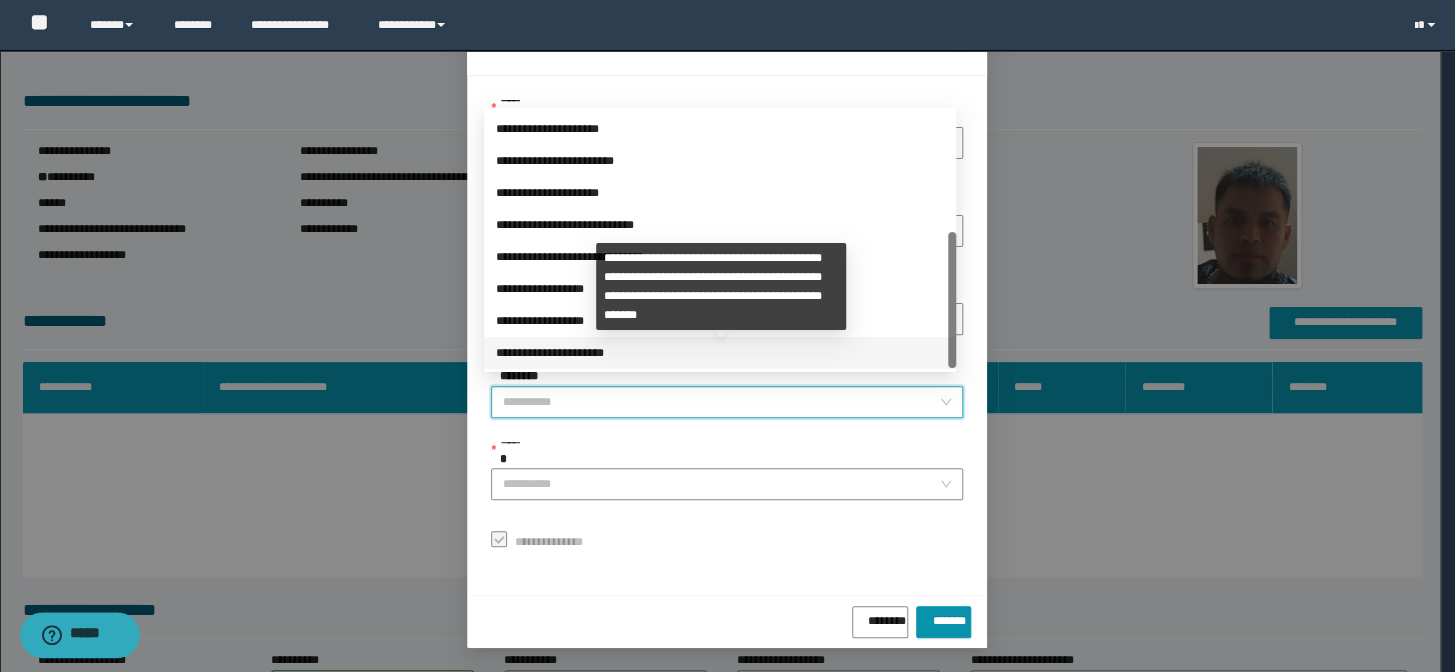 click on "**********" at bounding box center [720, 353] 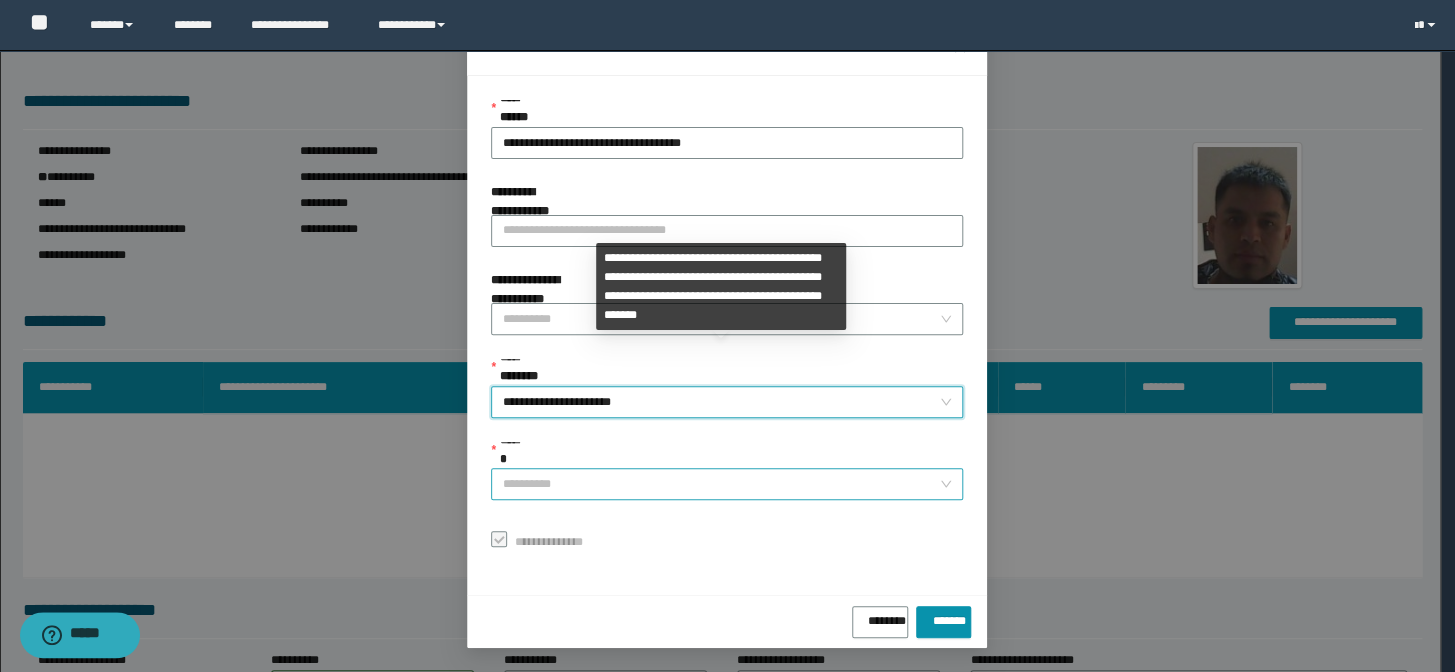 click on "******" at bounding box center (721, 484) 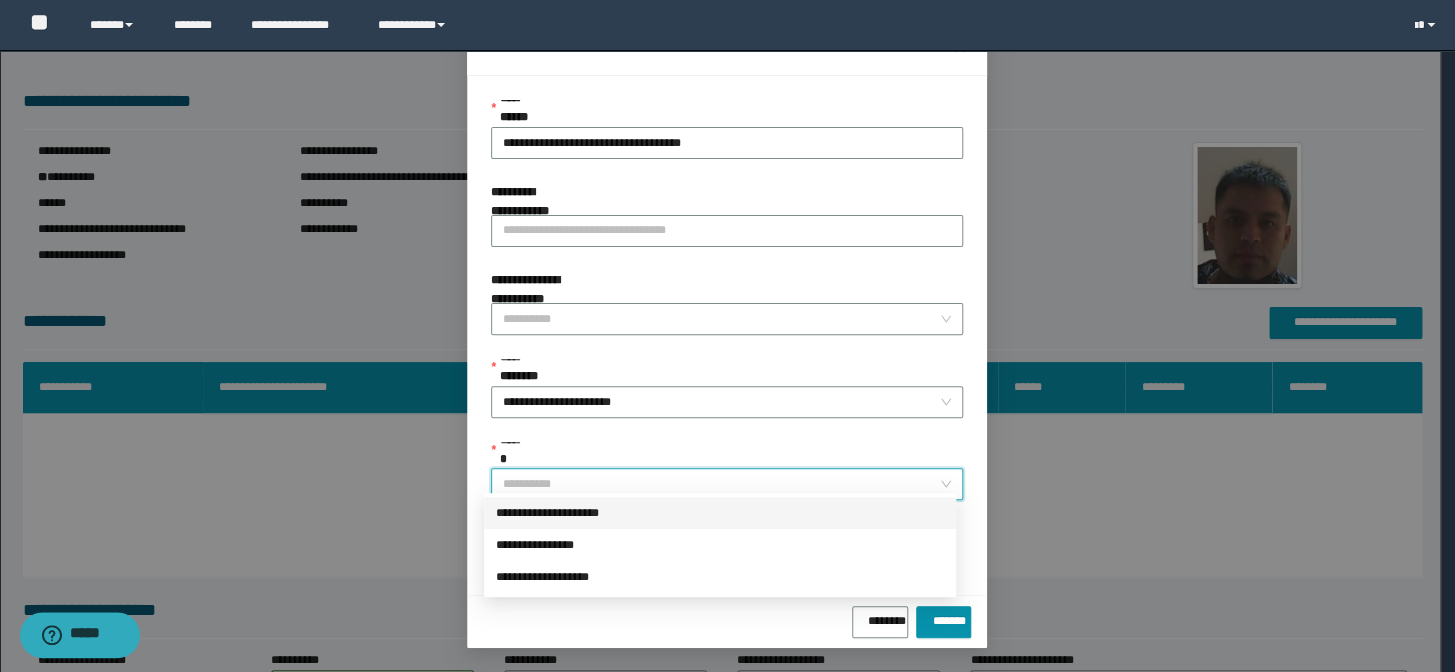 click on "**********" at bounding box center [720, 513] 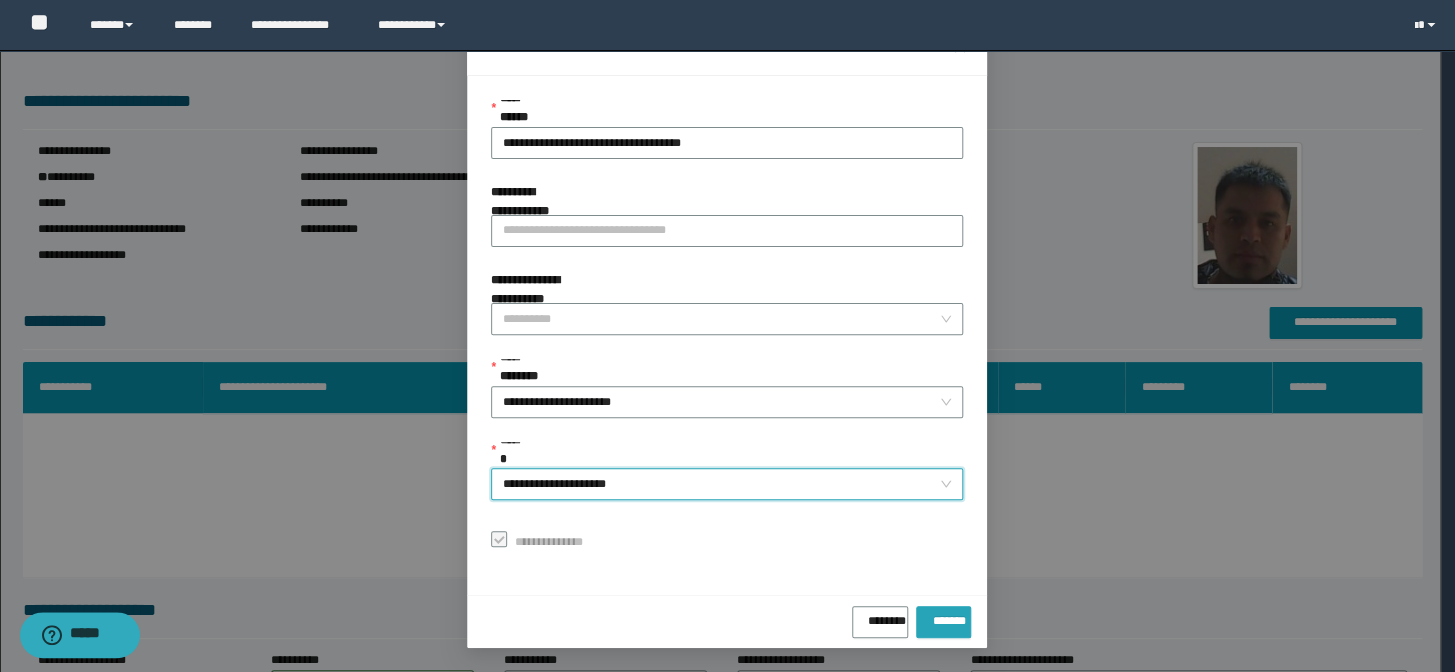 click on "*******" at bounding box center [943, 617] 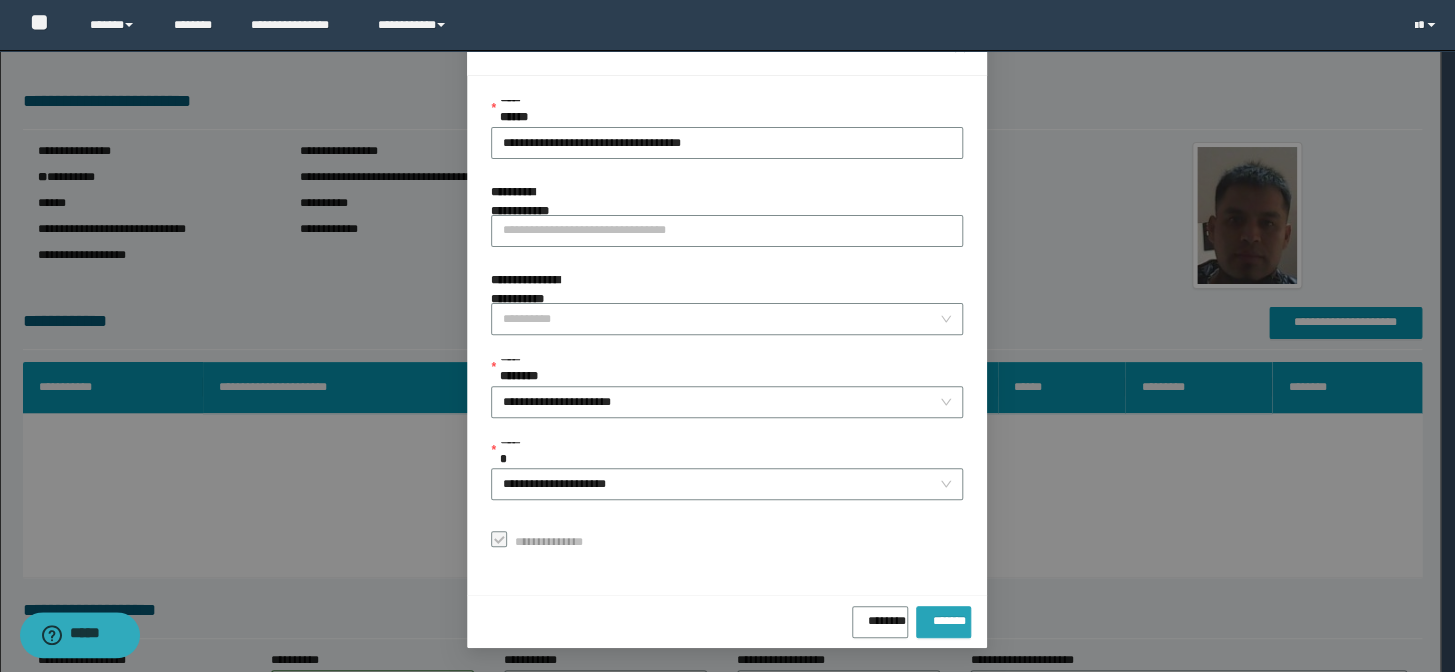 click on "*******" at bounding box center (943, 617) 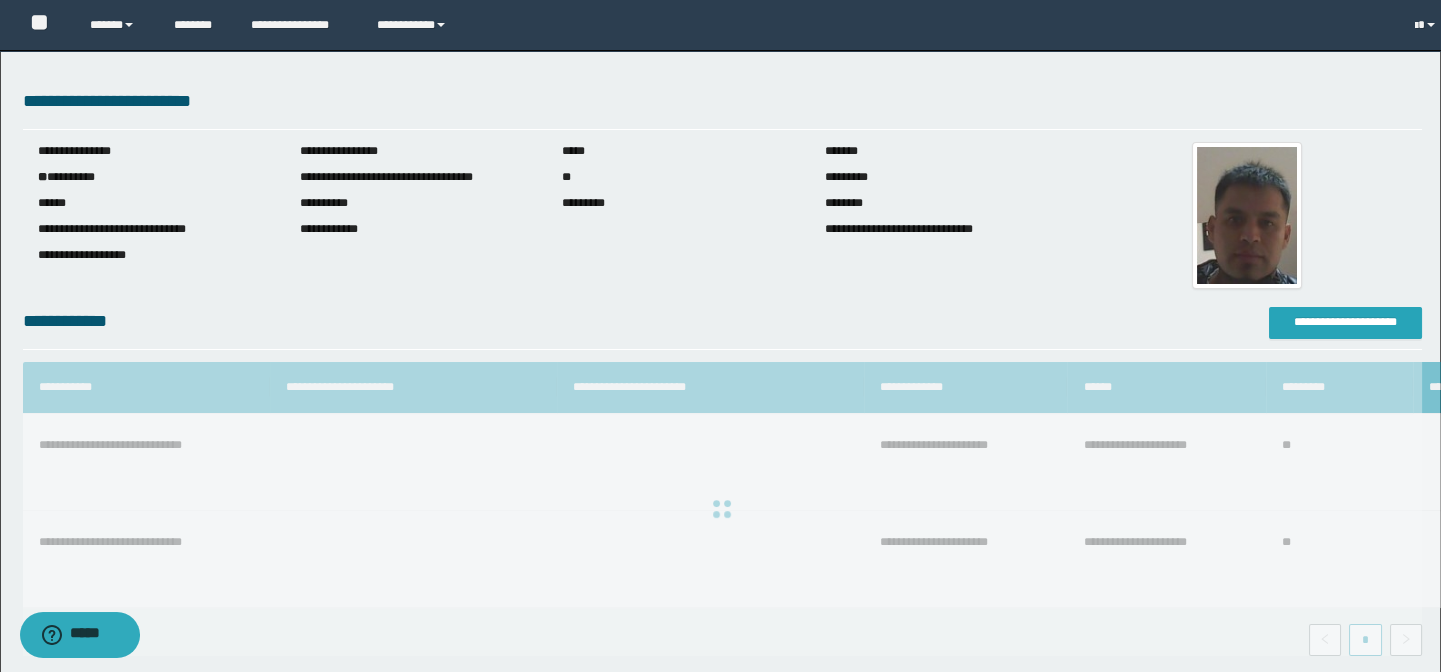 scroll, scrollTop: 0, scrollLeft: 0, axis: both 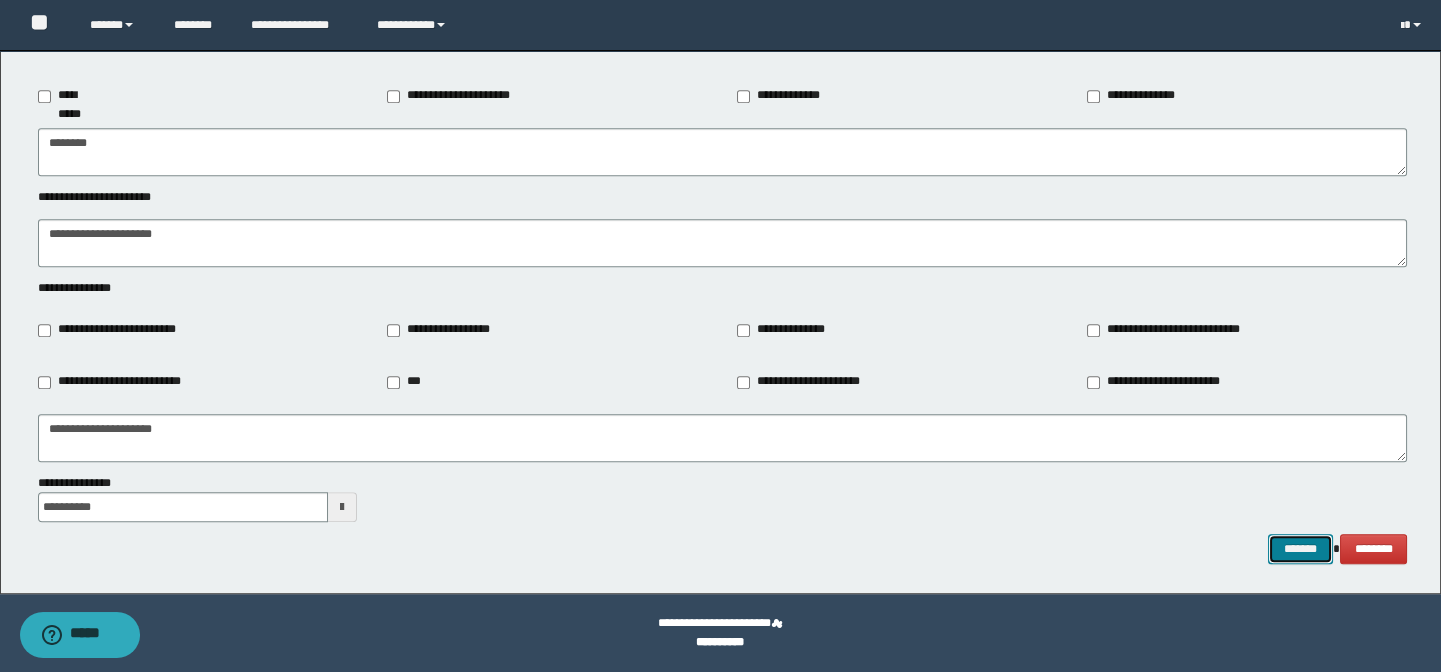 click on "*******" at bounding box center [1300, 549] 